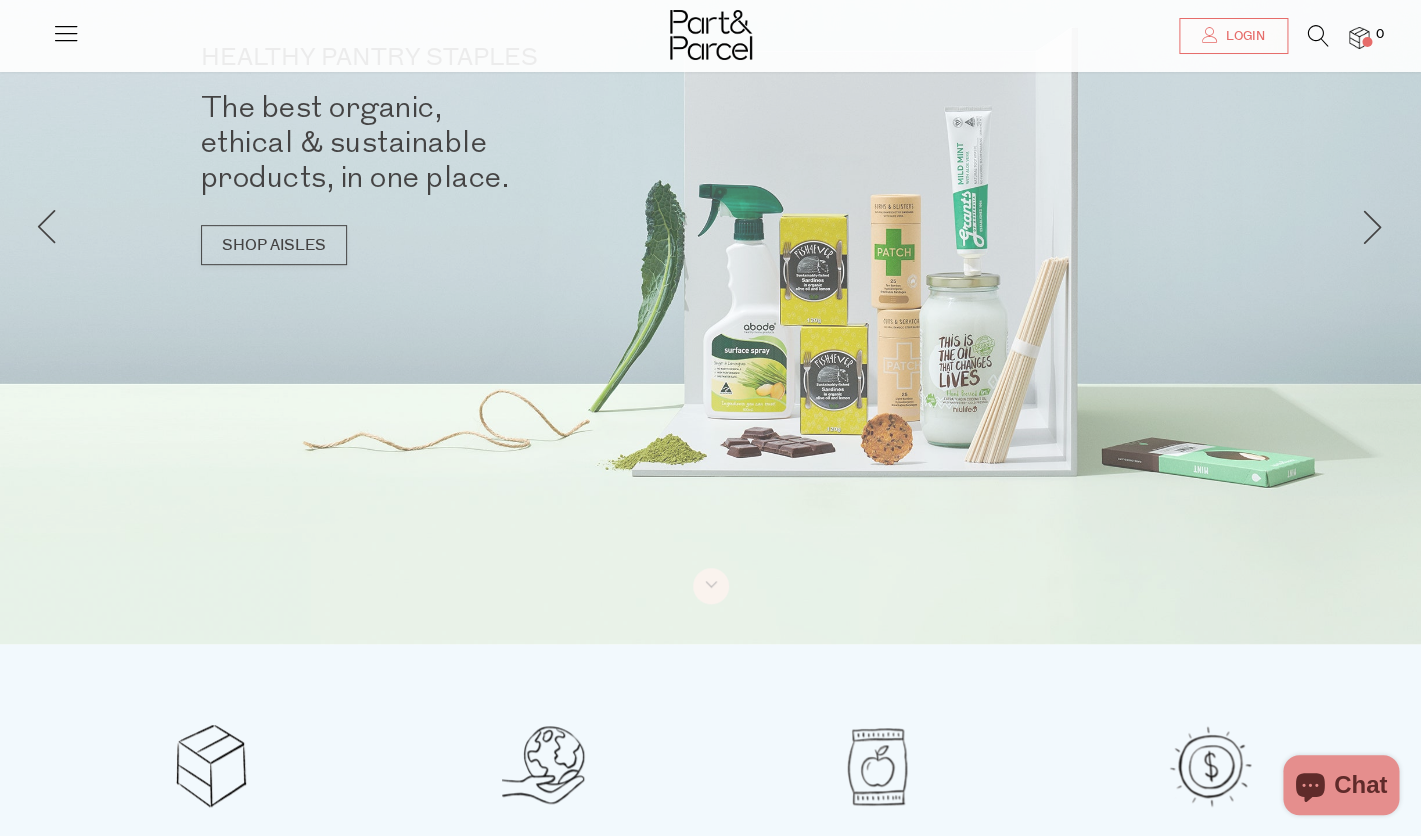scroll, scrollTop: 240, scrollLeft: 0, axis: vertical 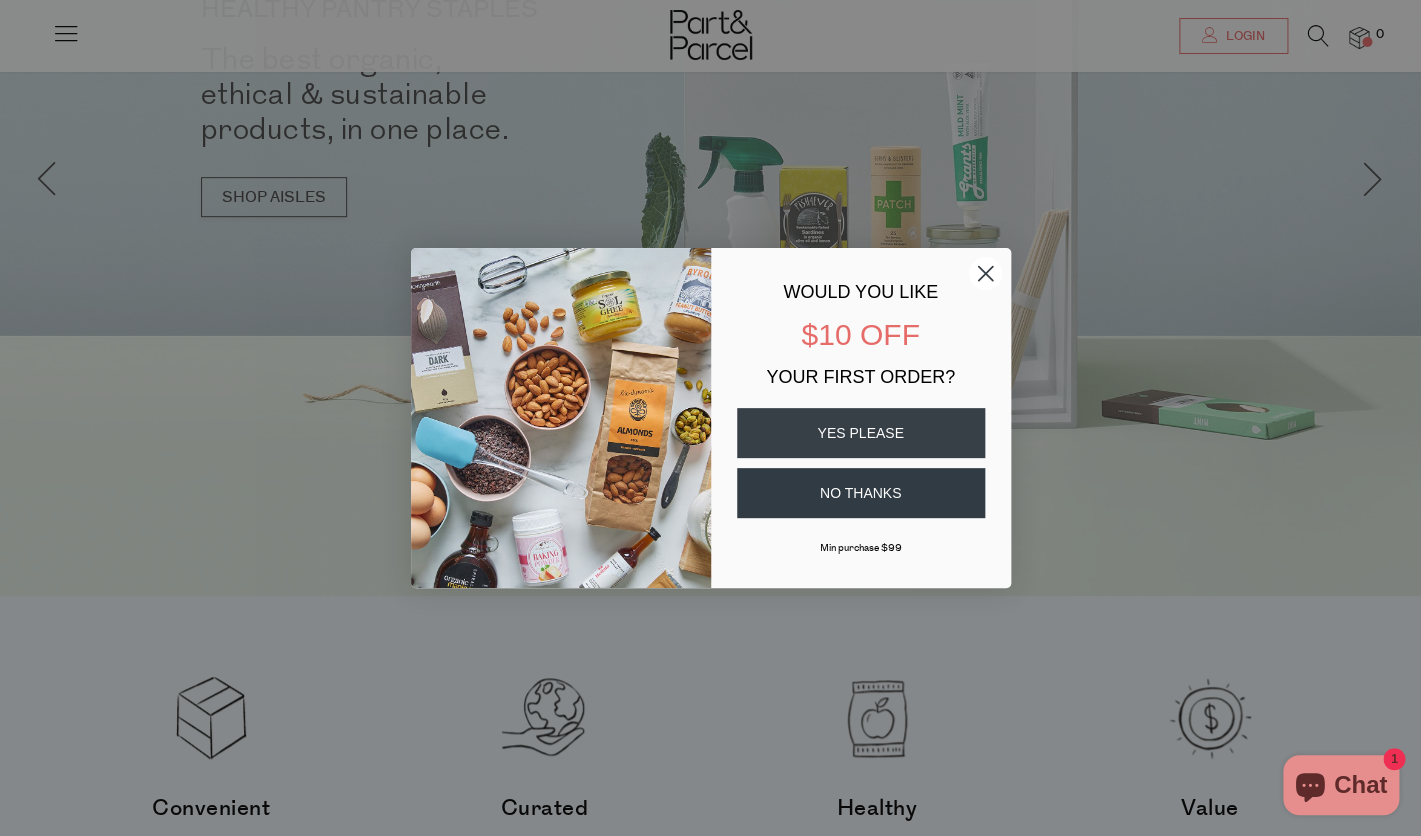 click 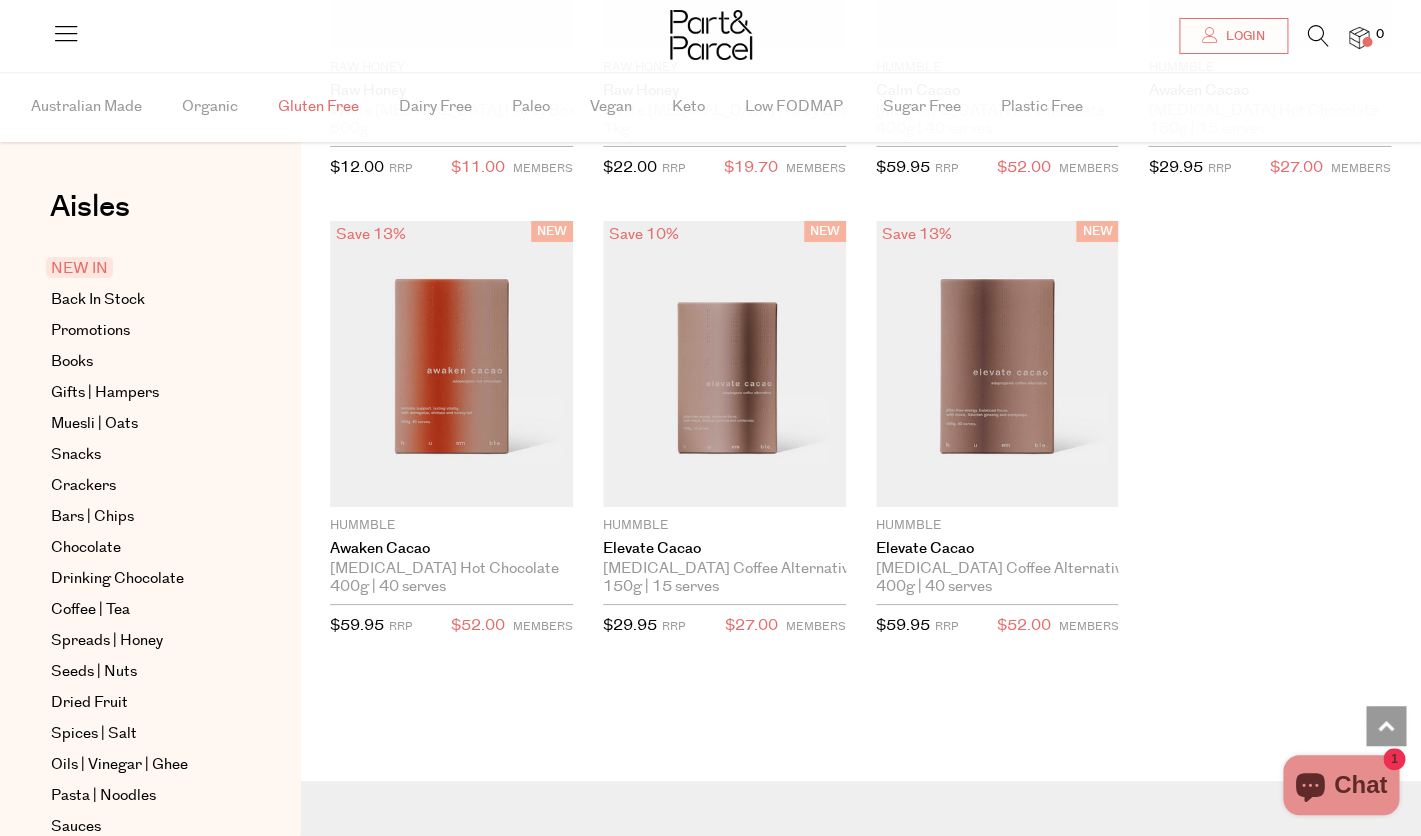 scroll, scrollTop: 2543, scrollLeft: 0, axis: vertical 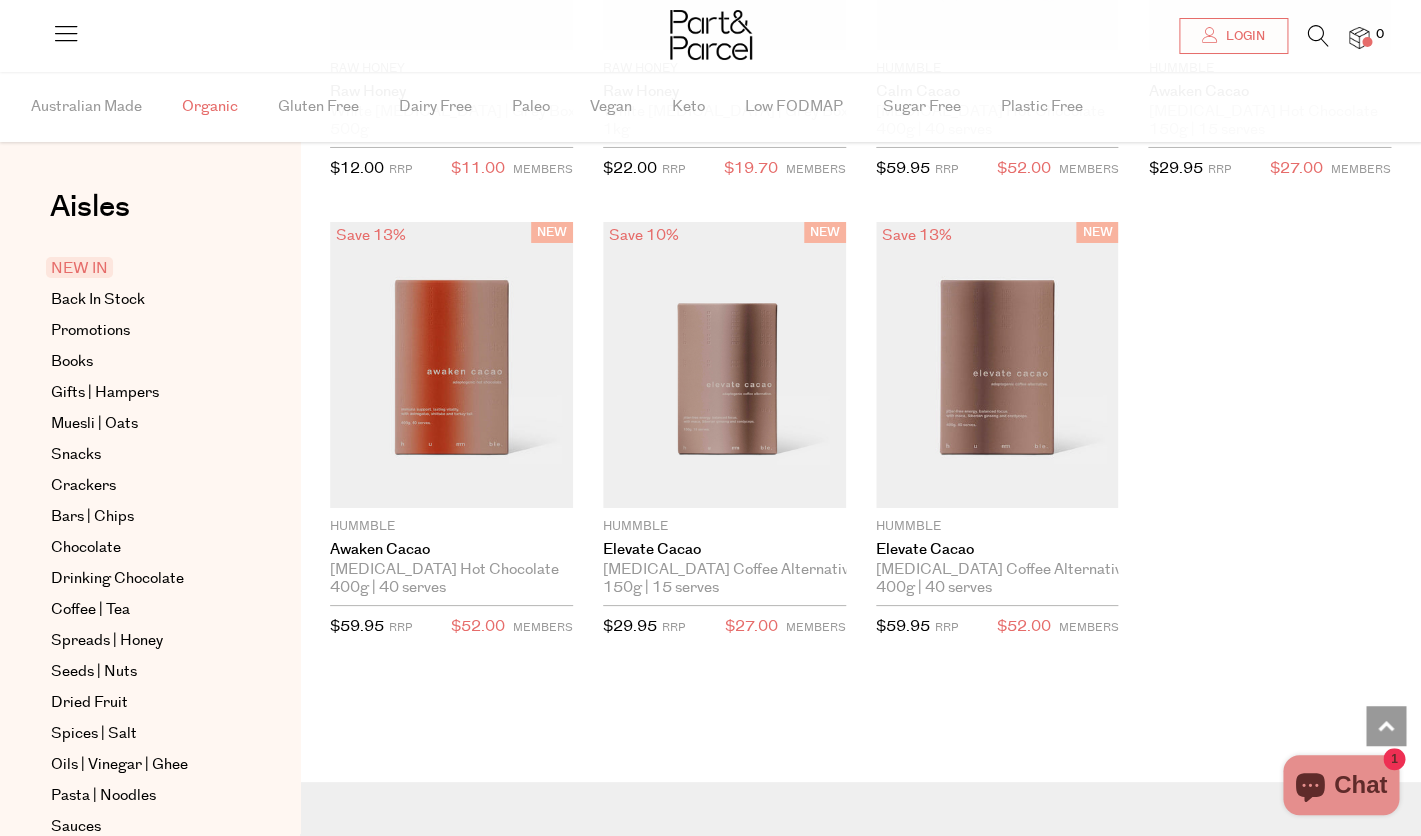 click on "Organic" at bounding box center [210, 107] 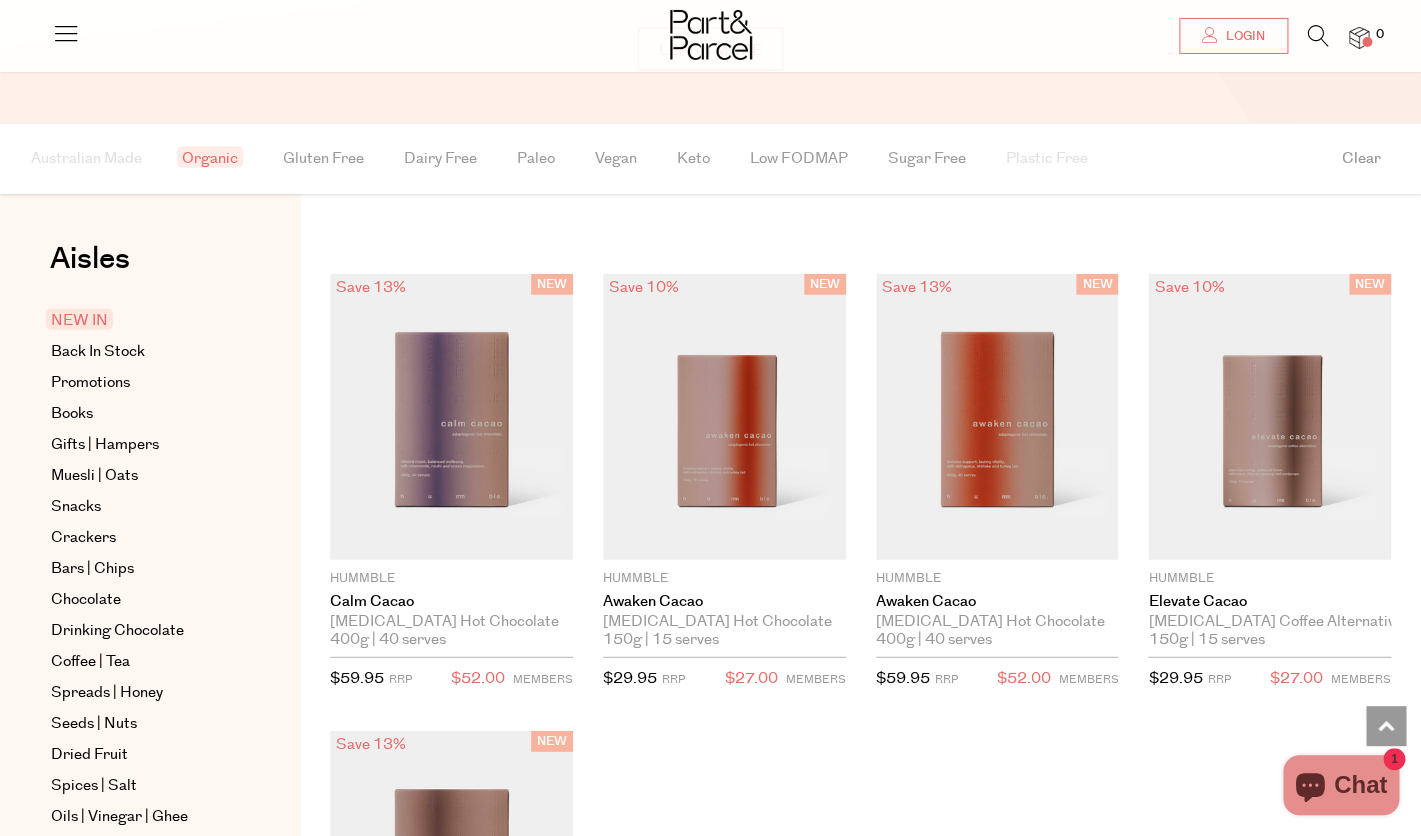 scroll, scrollTop: 1572, scrollLeft: 0, axis: vertical 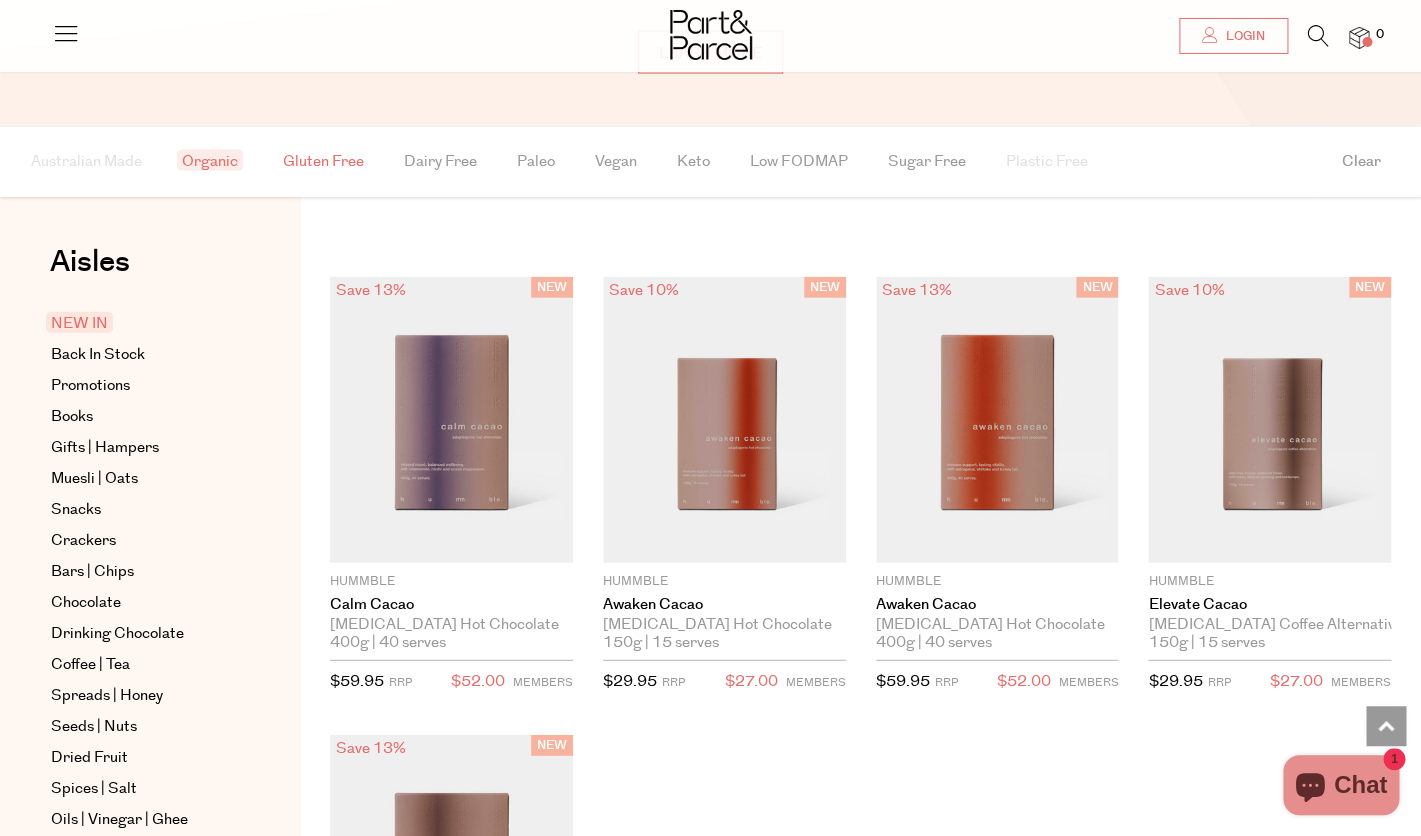 click on "Gluten Free" at bounding box center (323, 162) 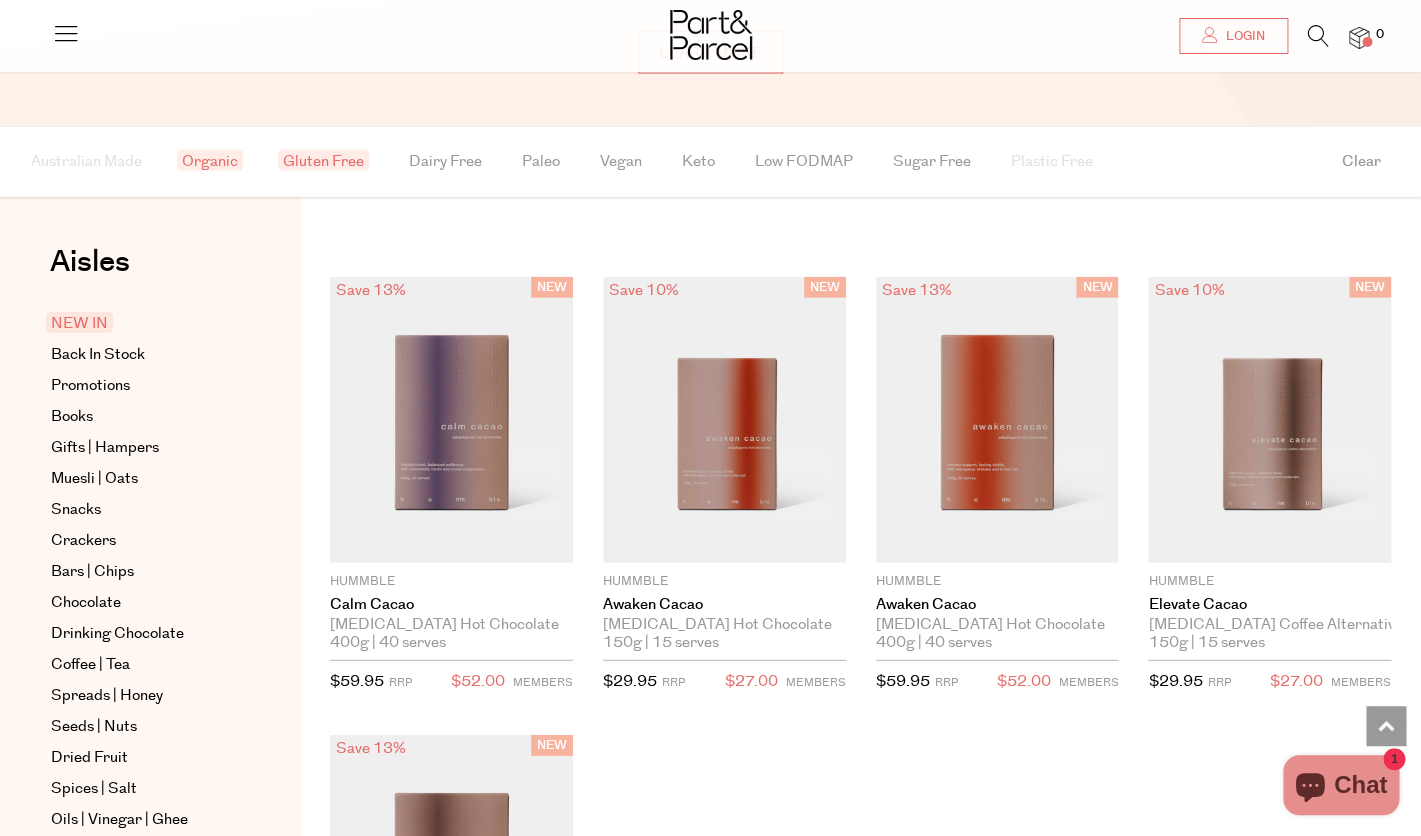 click at bounding box center [66, 27] 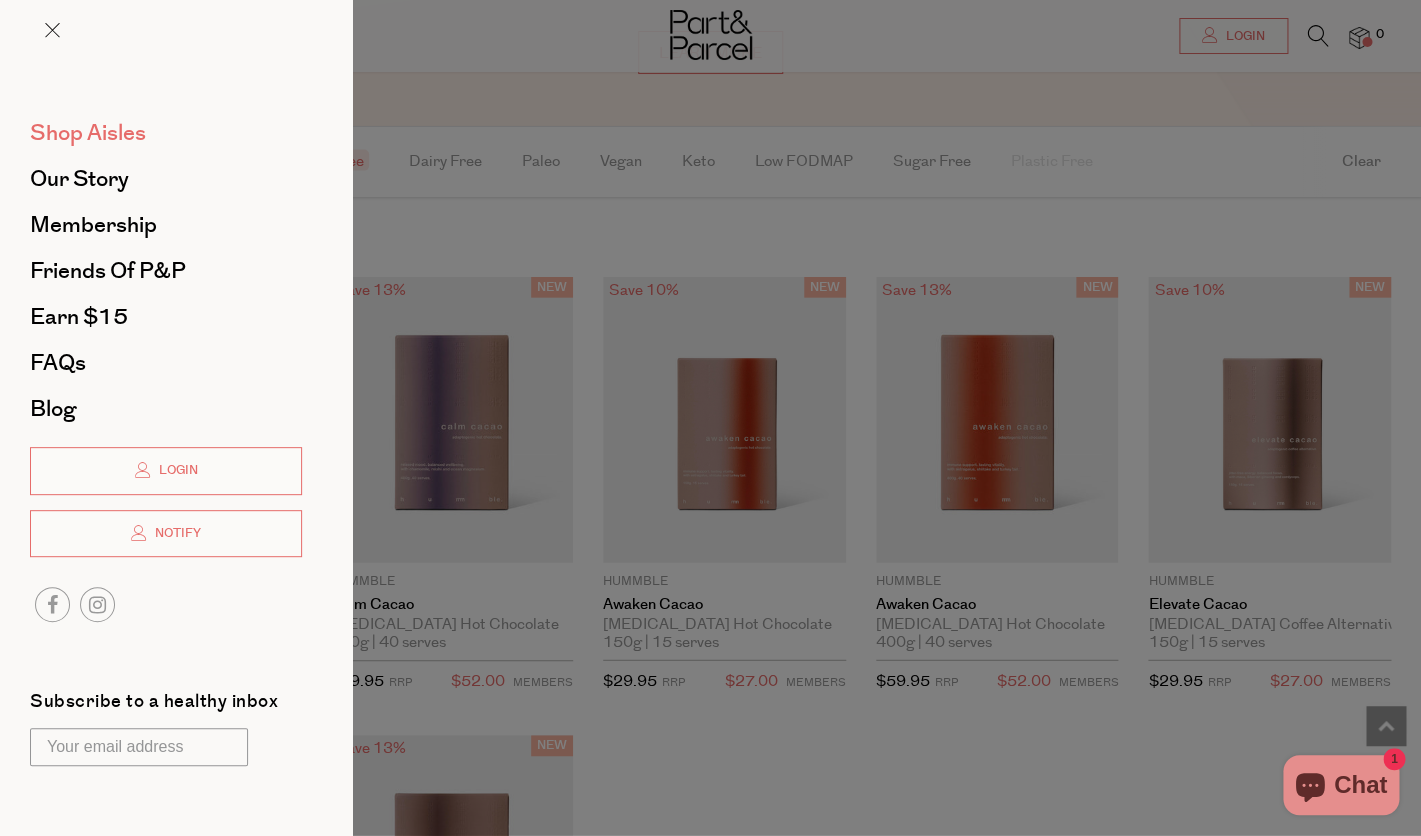 click on "Shop Aisles" at bounding box center (88, 133) 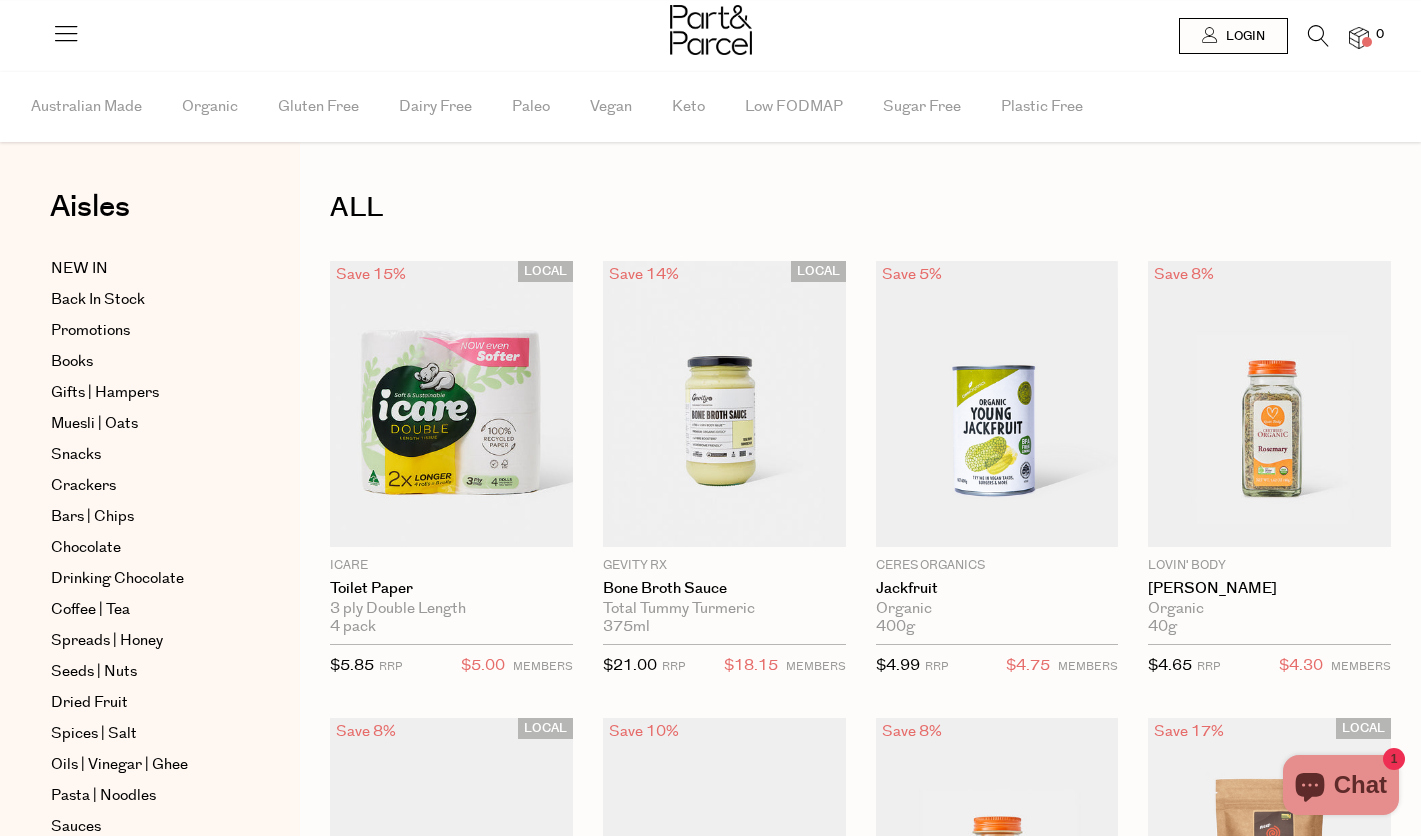 scroll, scrollTop: 0, scrollLeft: 0, axis: both 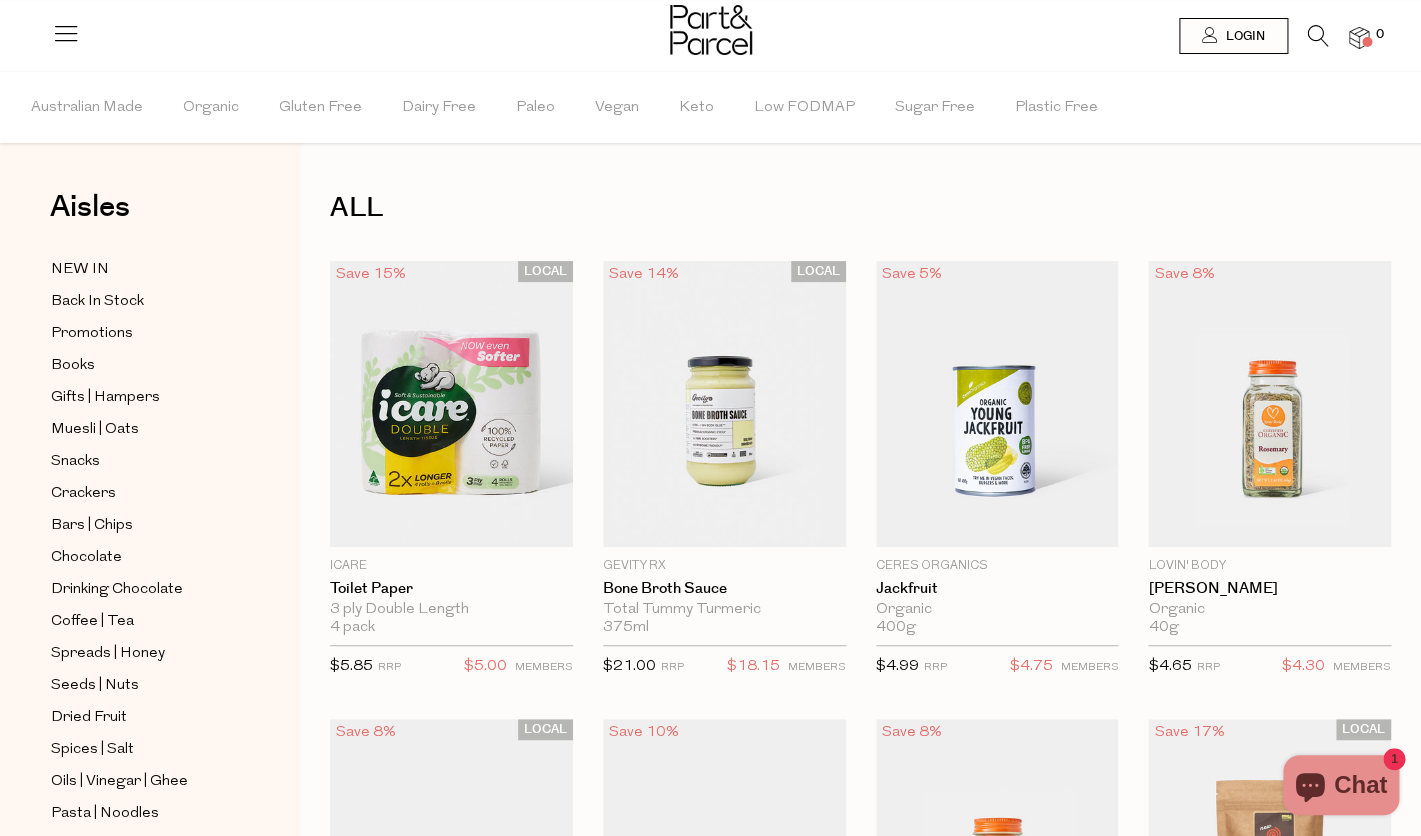 click at bounding box center [710, 32] 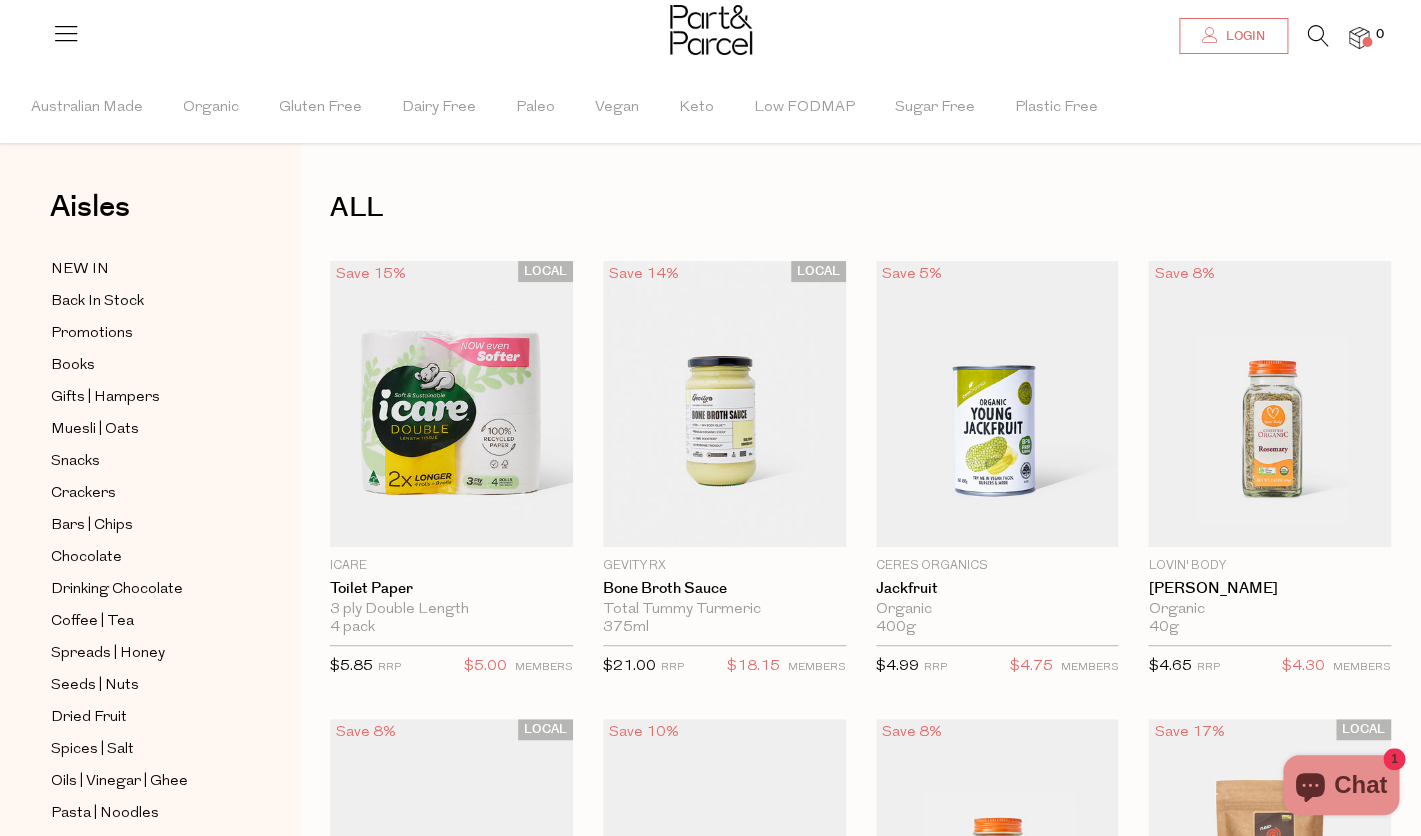 click at bounding box center [1210, 35] 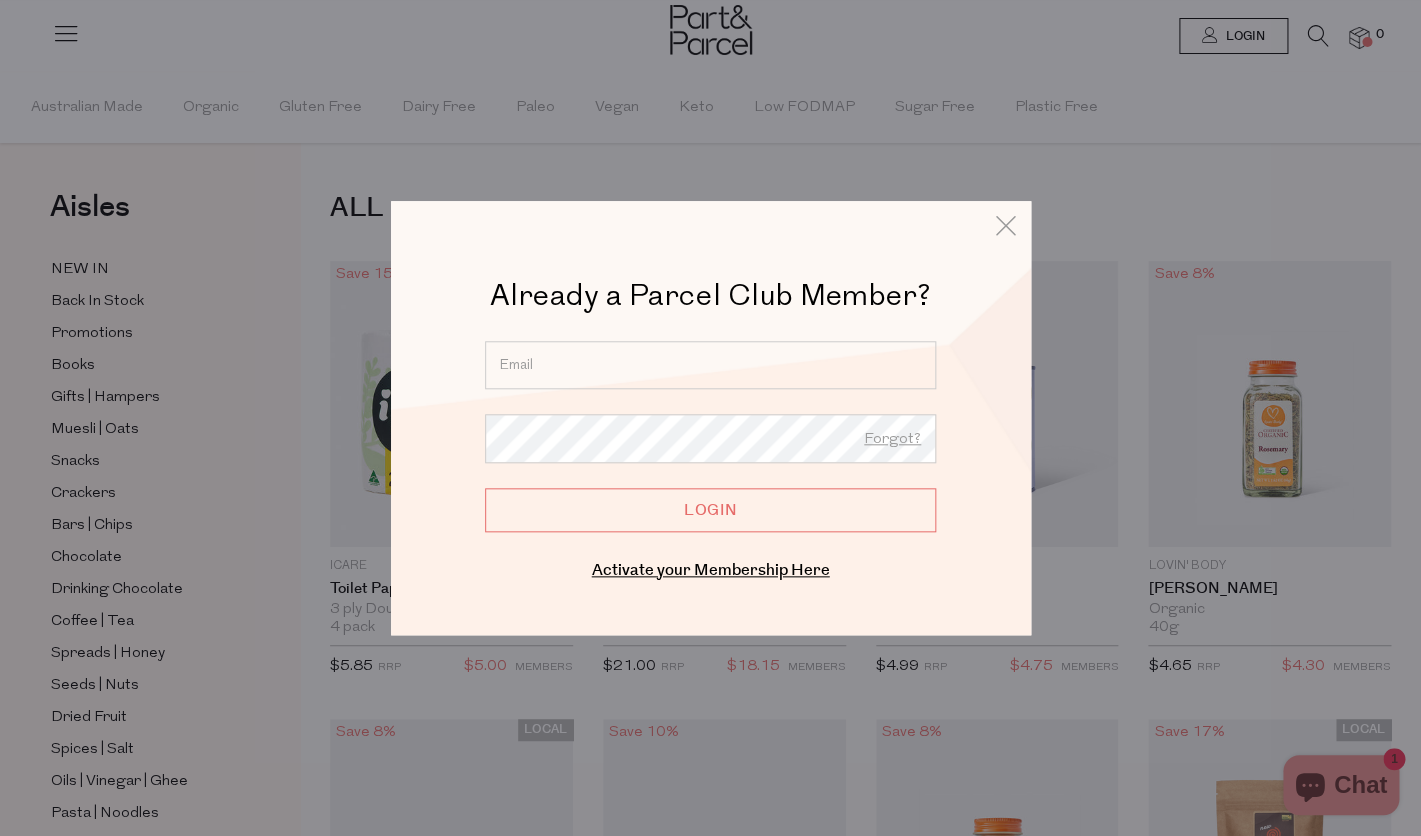 click on "Already a Parcel Club Member?
Already a Member? Login.
Forgot?
Forgot?
Login
Enter your email below to receive a password reset link.
Submit
Cancel" at bounding box center (711, 430) 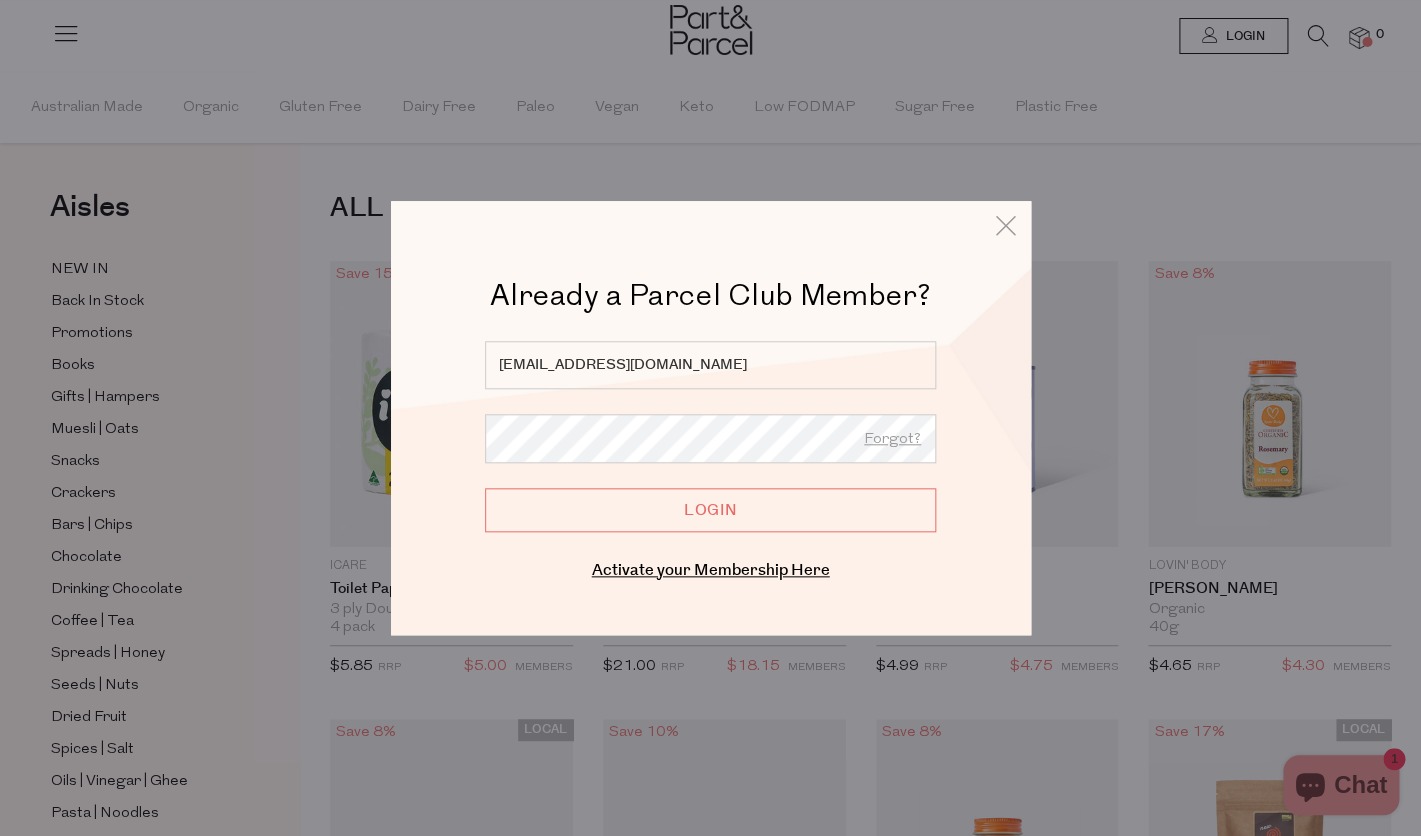 type on "tewepi@hotmail.com" 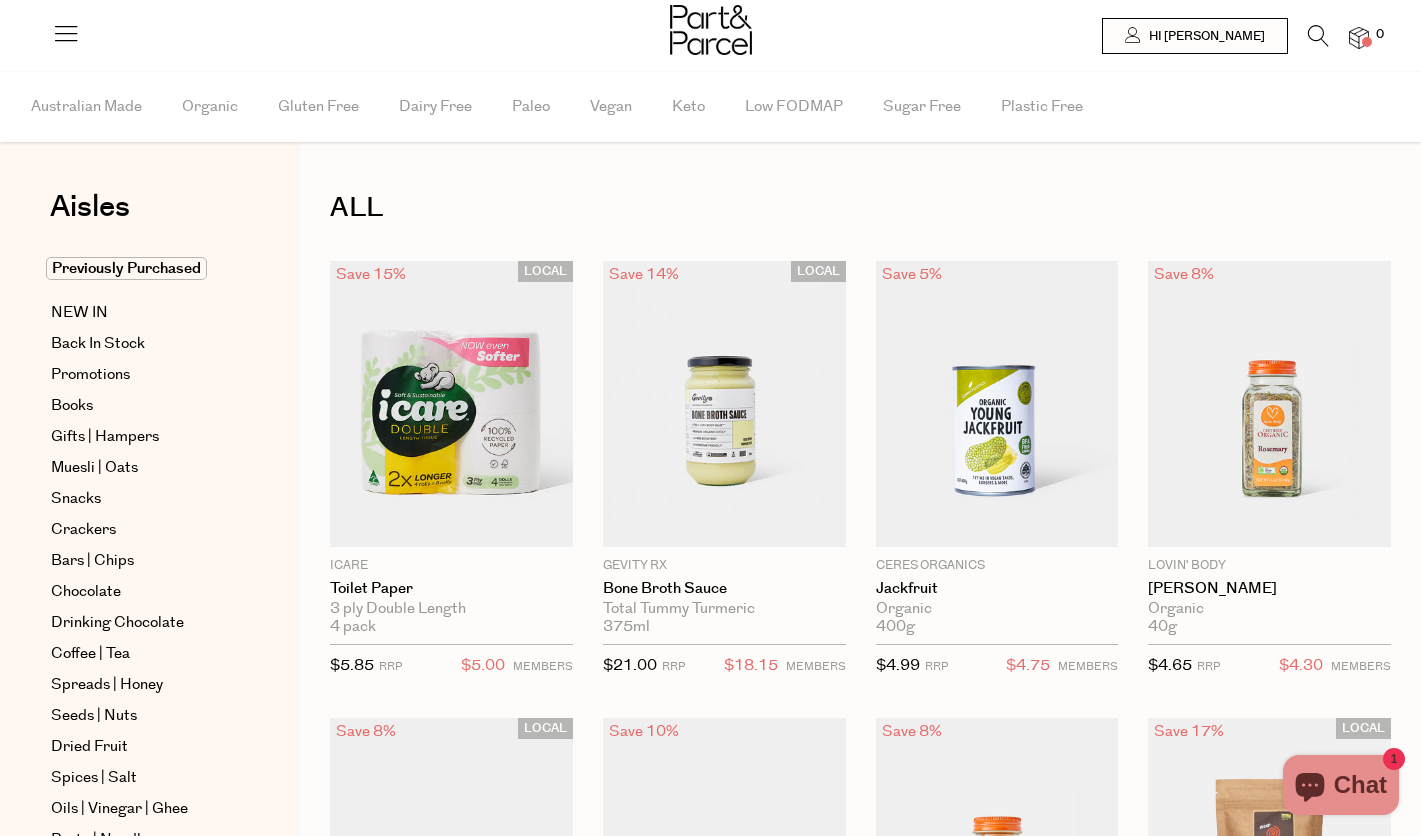 scroll, scrollTop: 0, scrollLeft: 0, axis: both 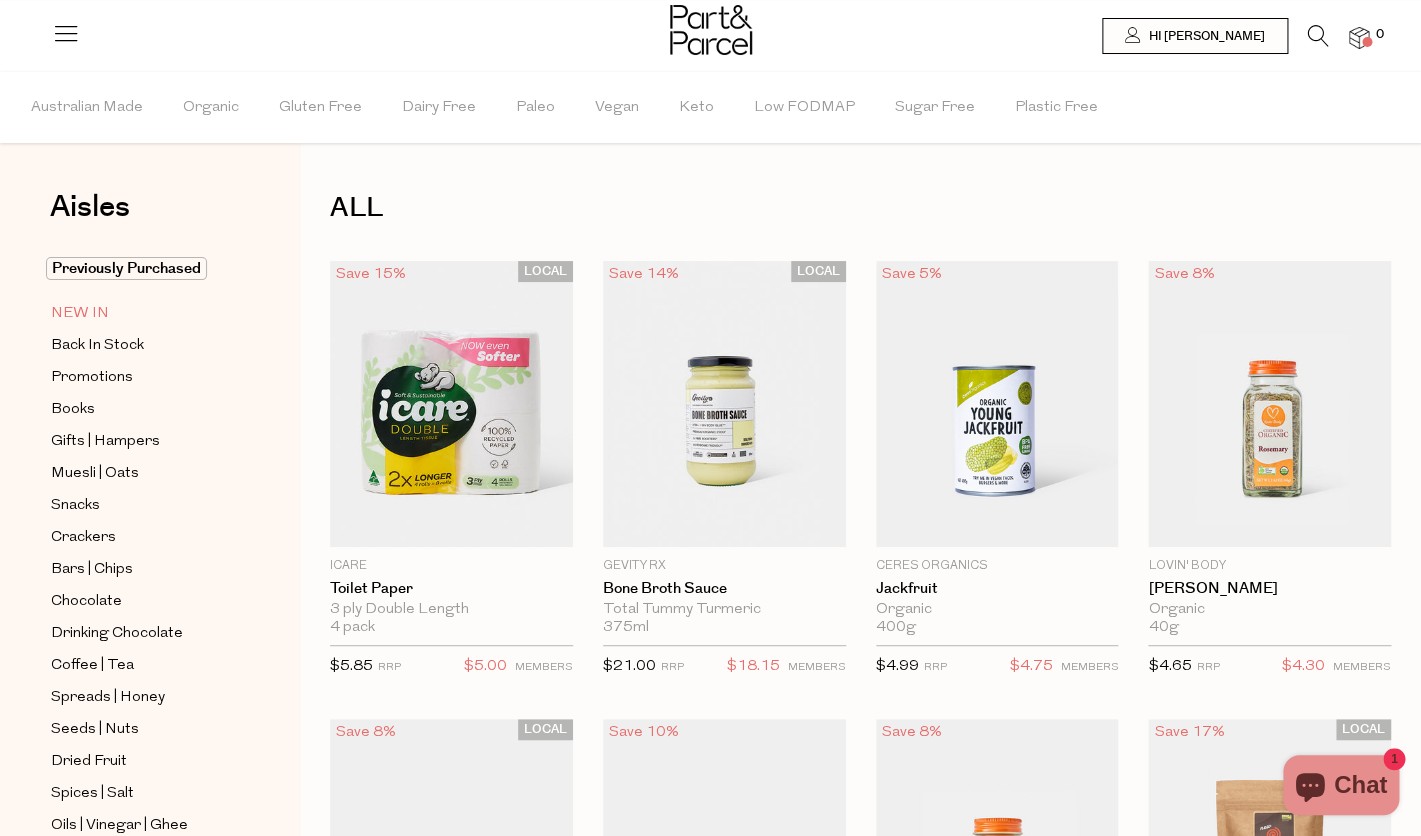 click on "NEW IN" at bounding box center [80, 314] 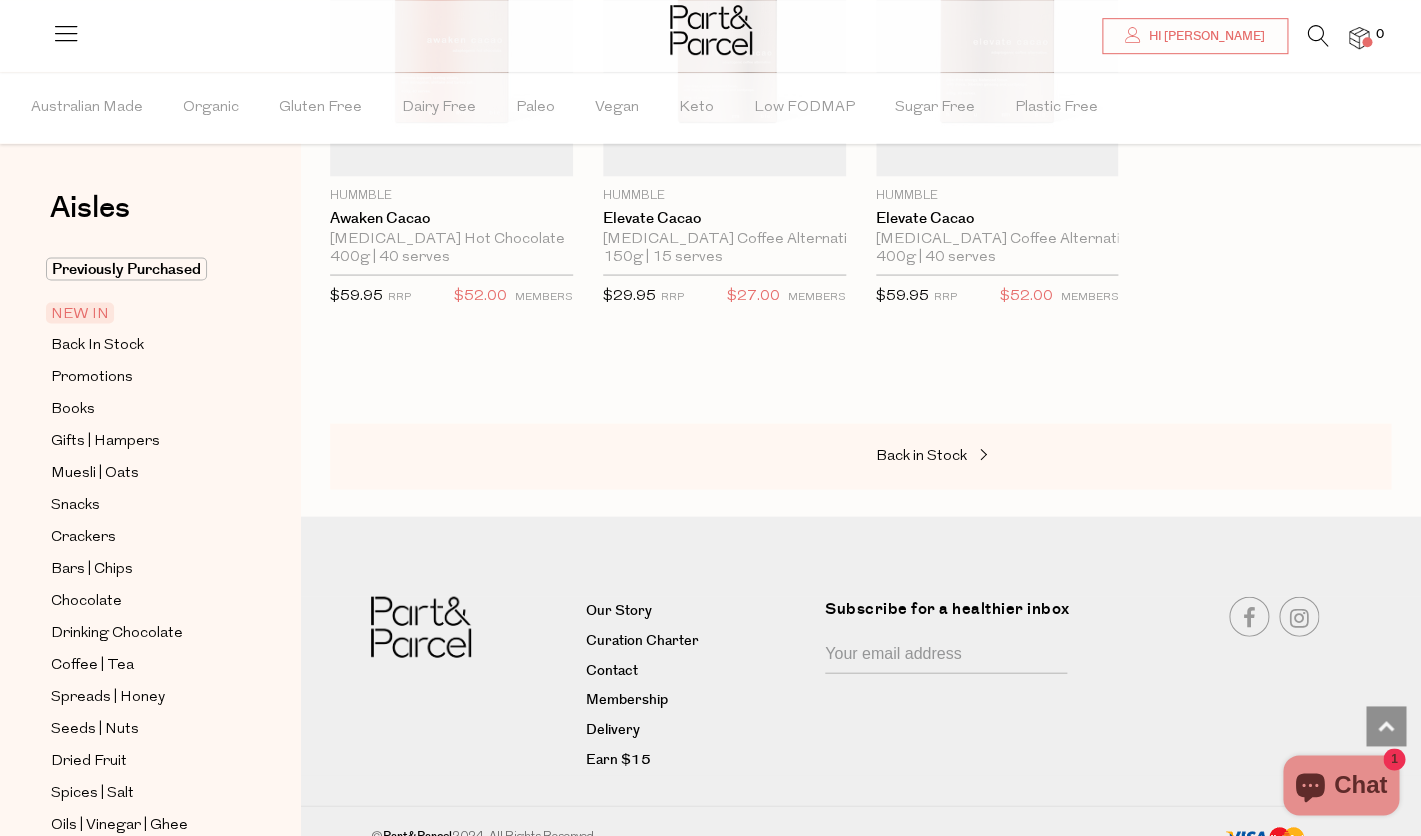 scroll, scrollTop: 1296, scrollLeft: 0, axis: vertical 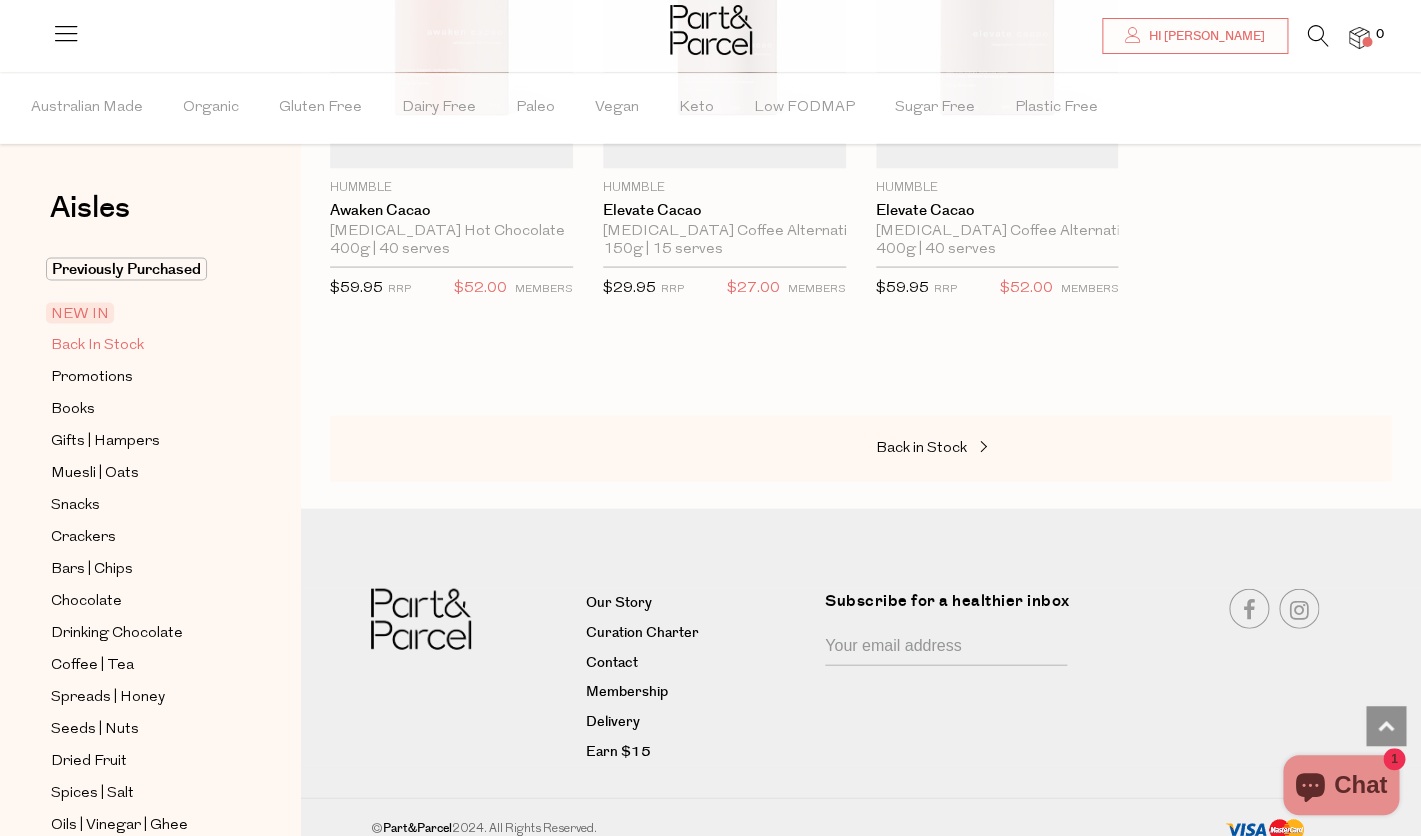 click on "Back In Stock" at bounding box center (97, 345) 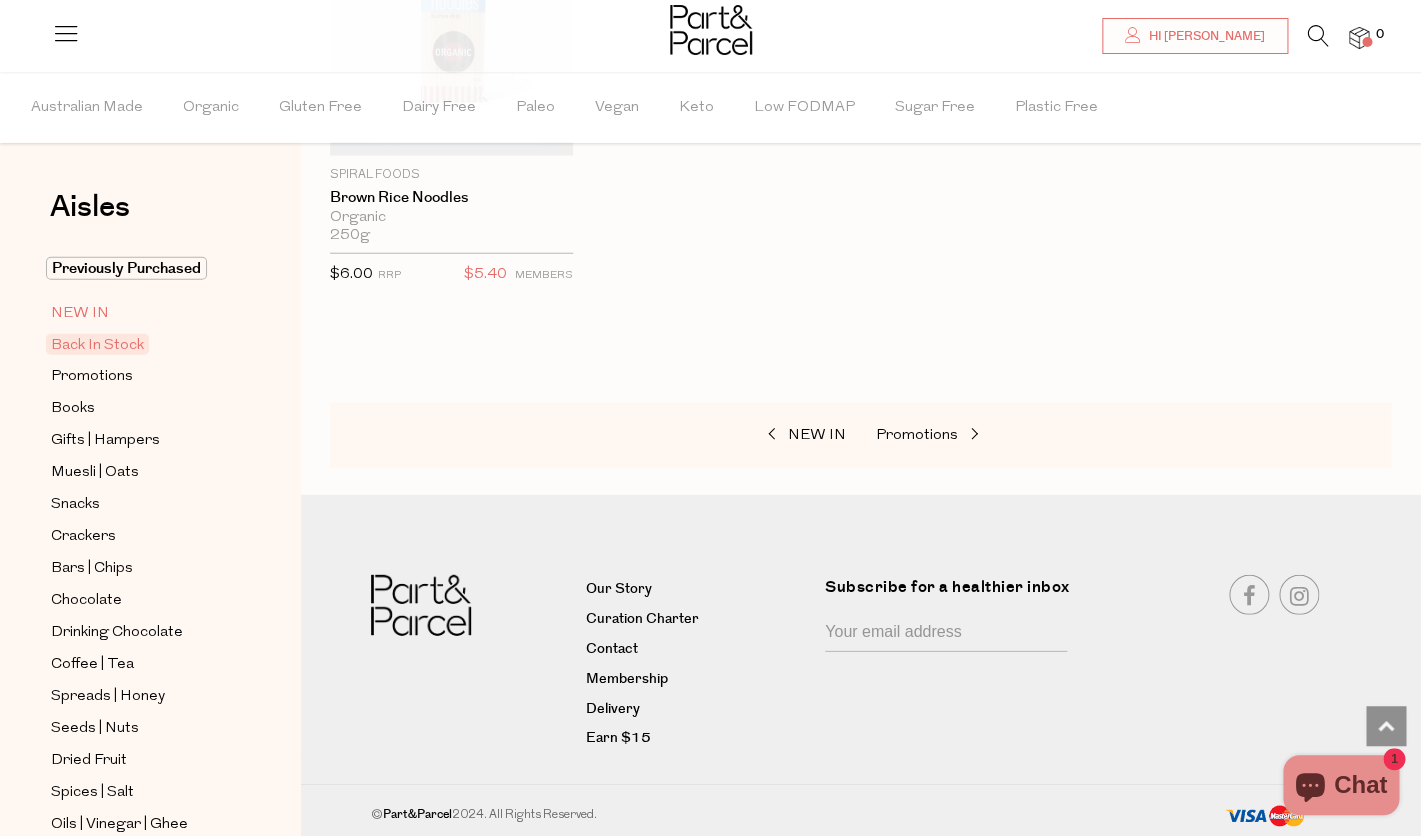scroll, scrollTop: 1766, scrollLeft: 0, axis: vertical 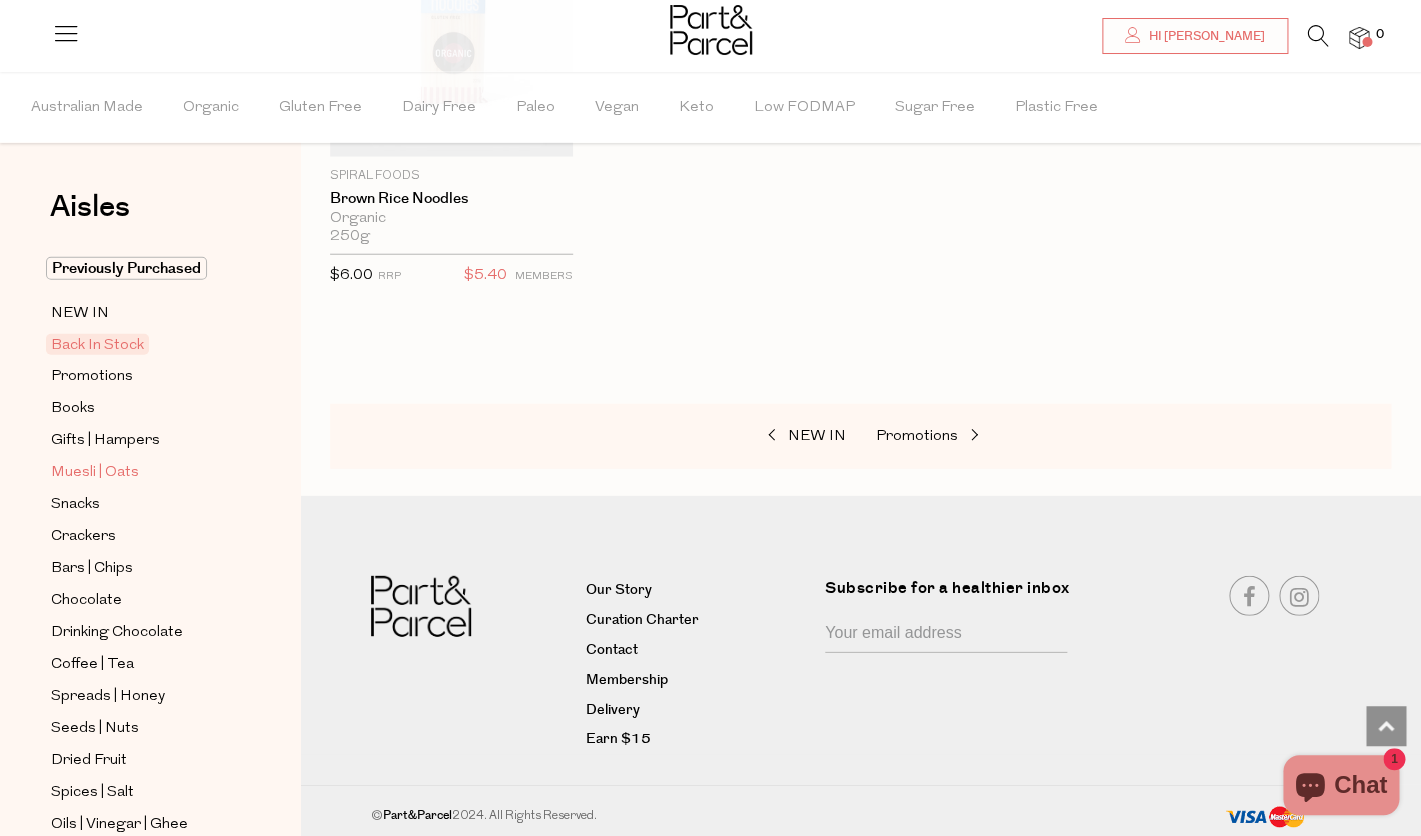 click on "Muesli | Oats" at bounding box center (95, 473) 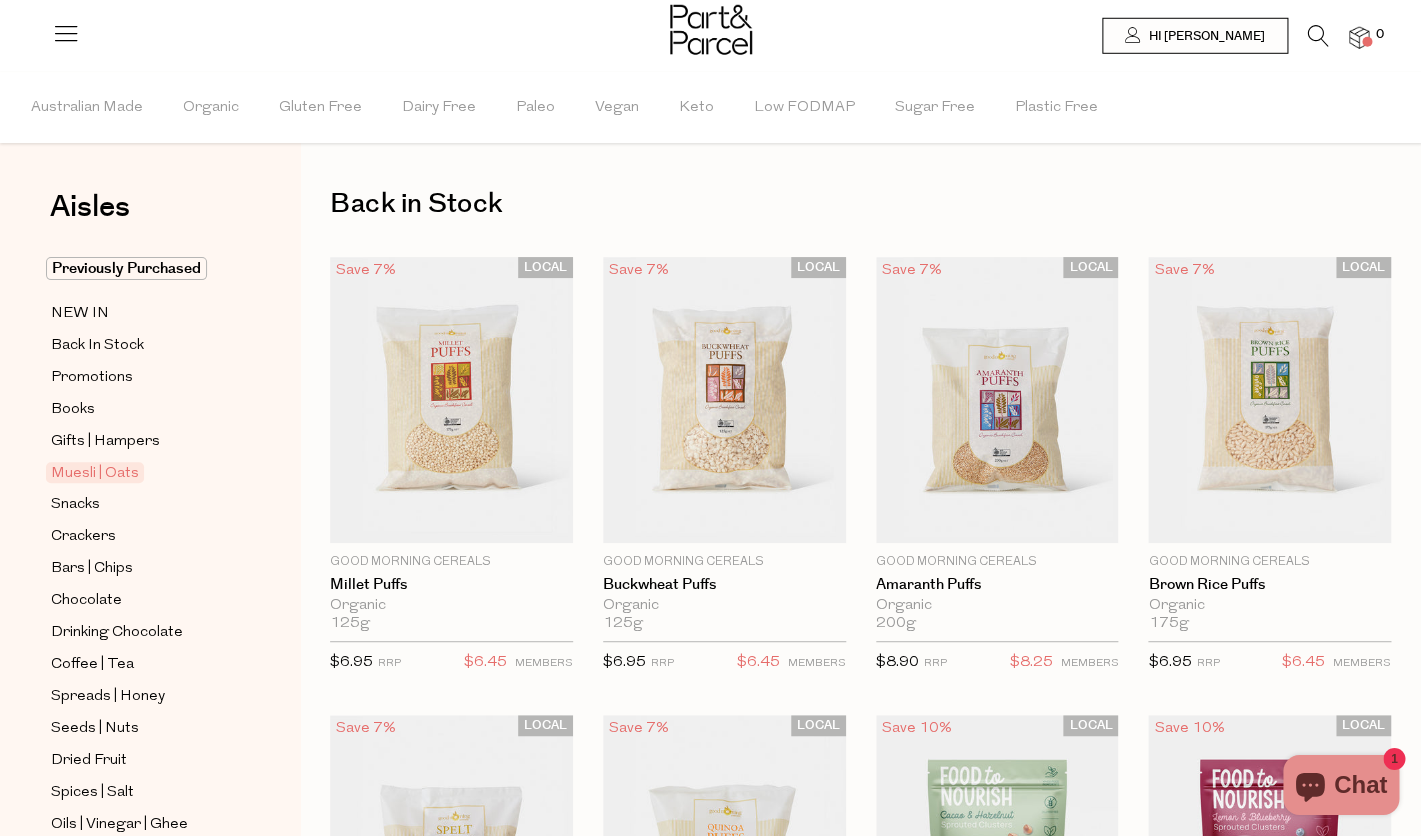 scroll, scrollTop: 0, scrollLeft: 0, axis: both 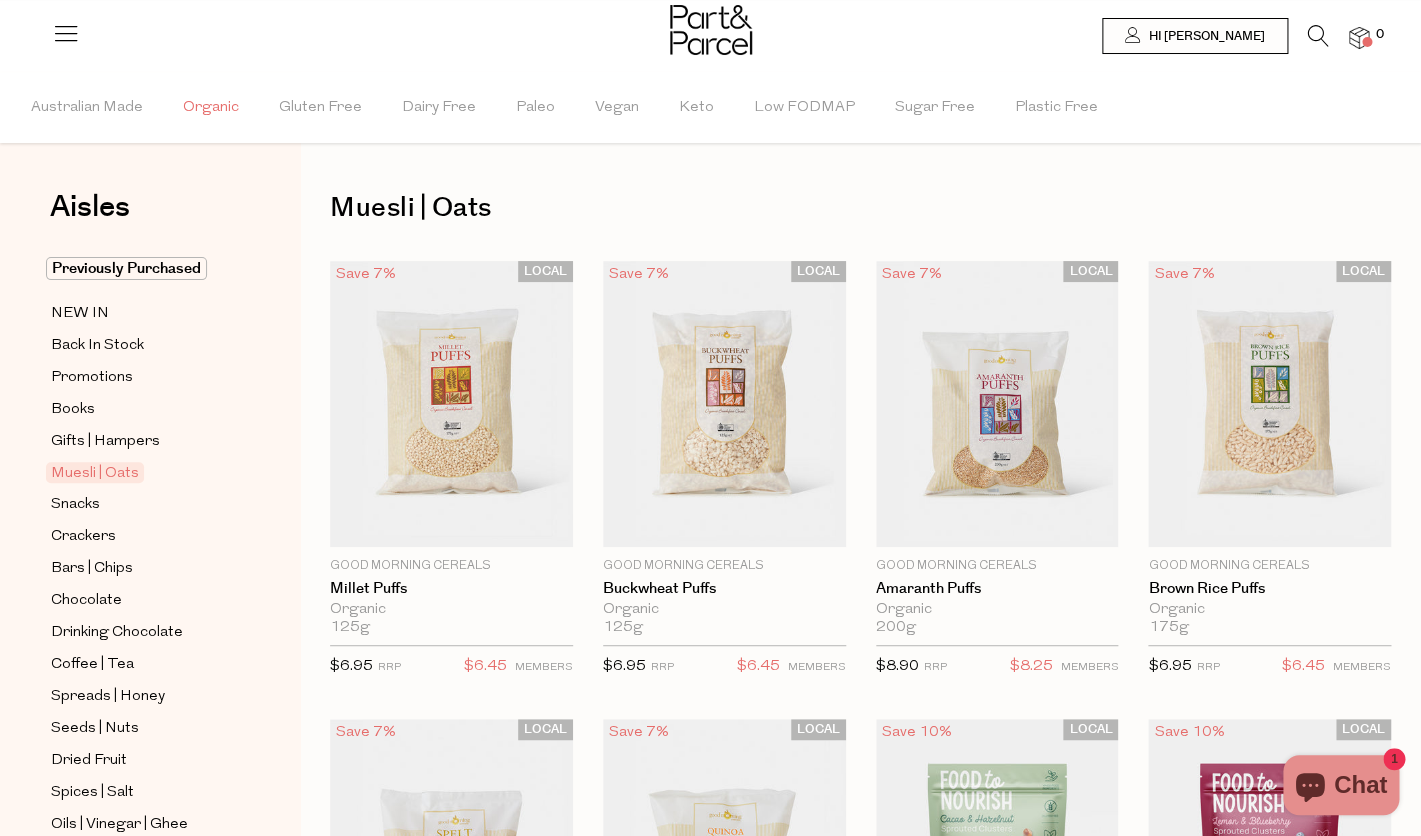 click on "Organic" at bounding box center (211, 108) 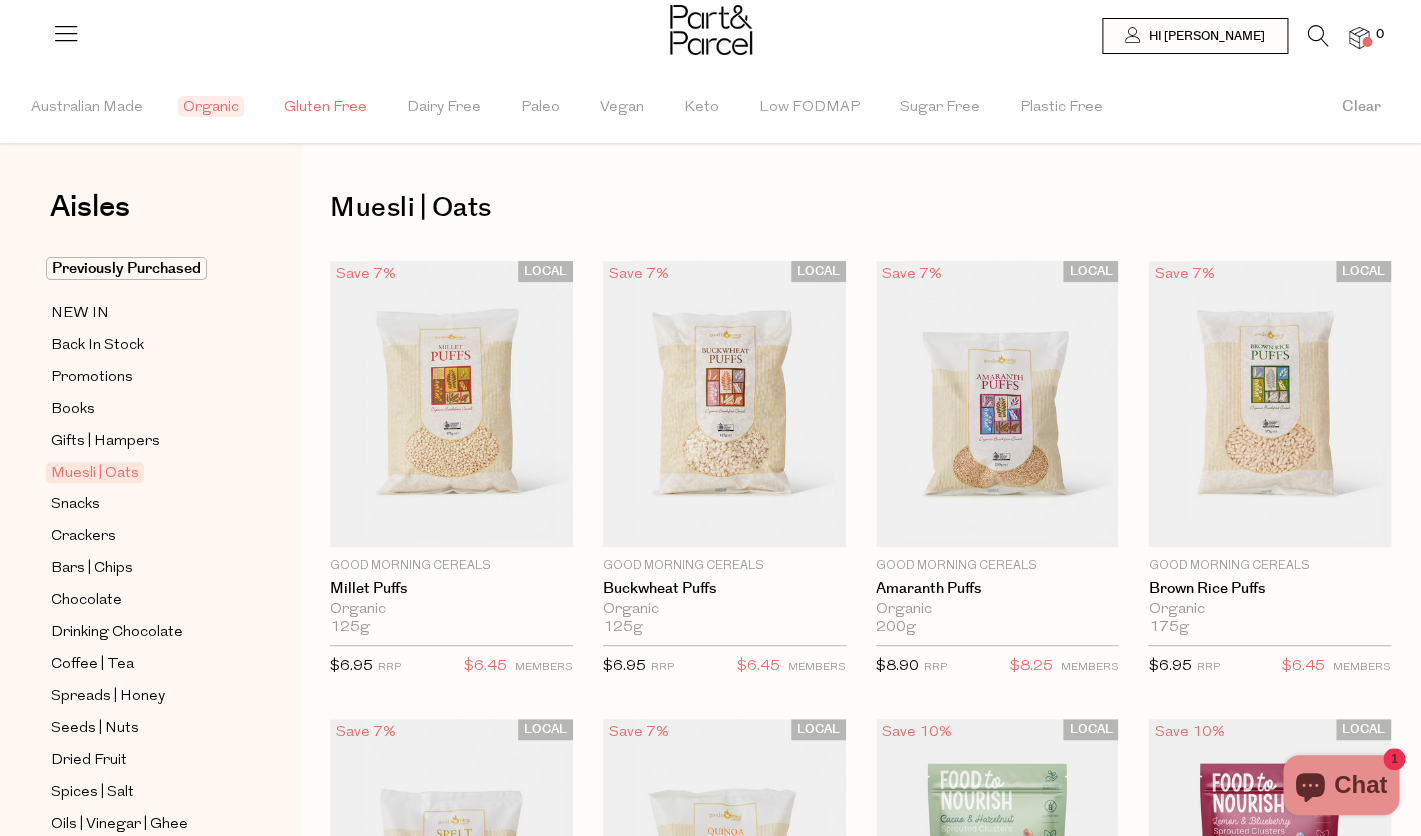 click on "Gluten Free" at bounding box center (325, 108) 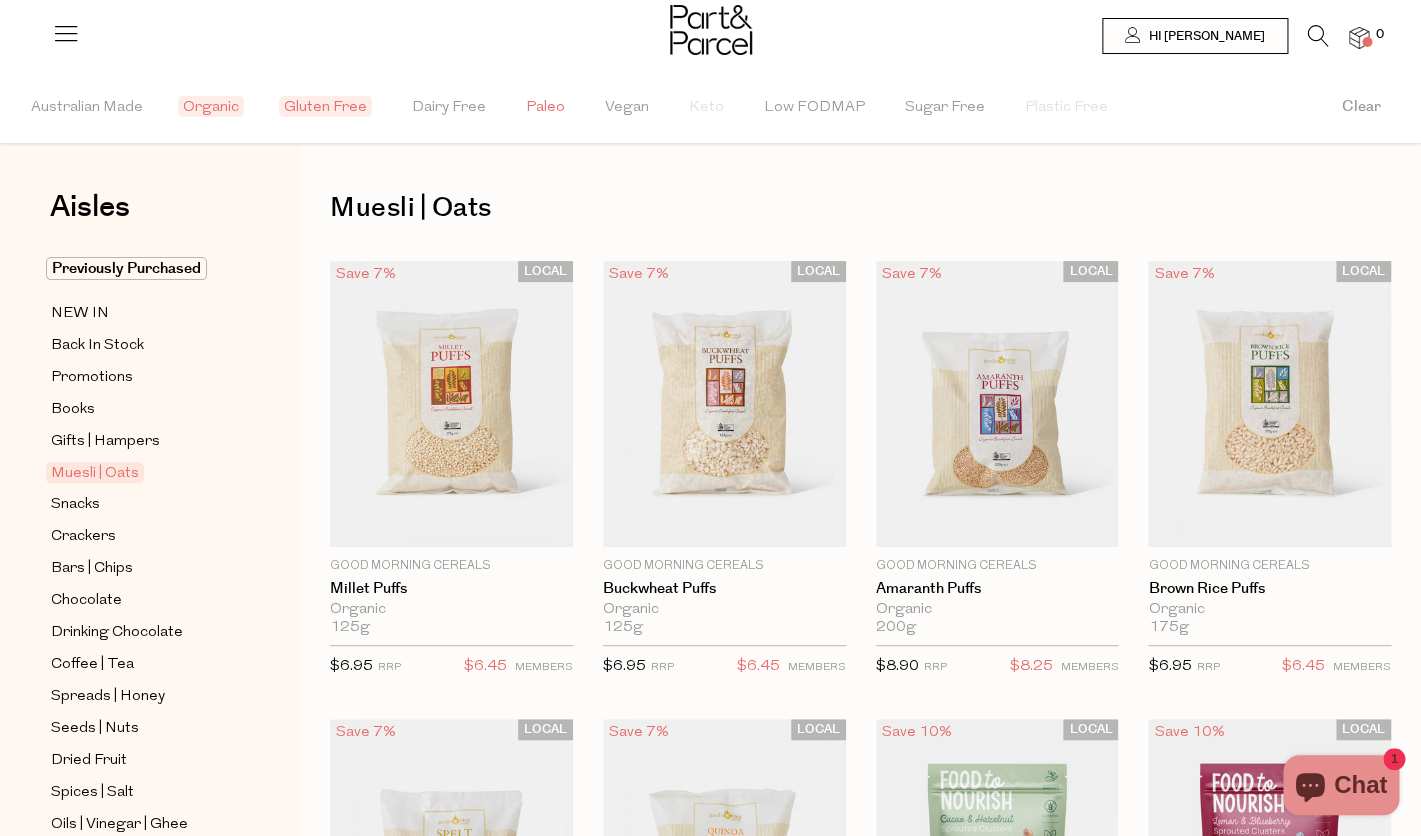 click on "Paleo" at bounding box center (545, 108) 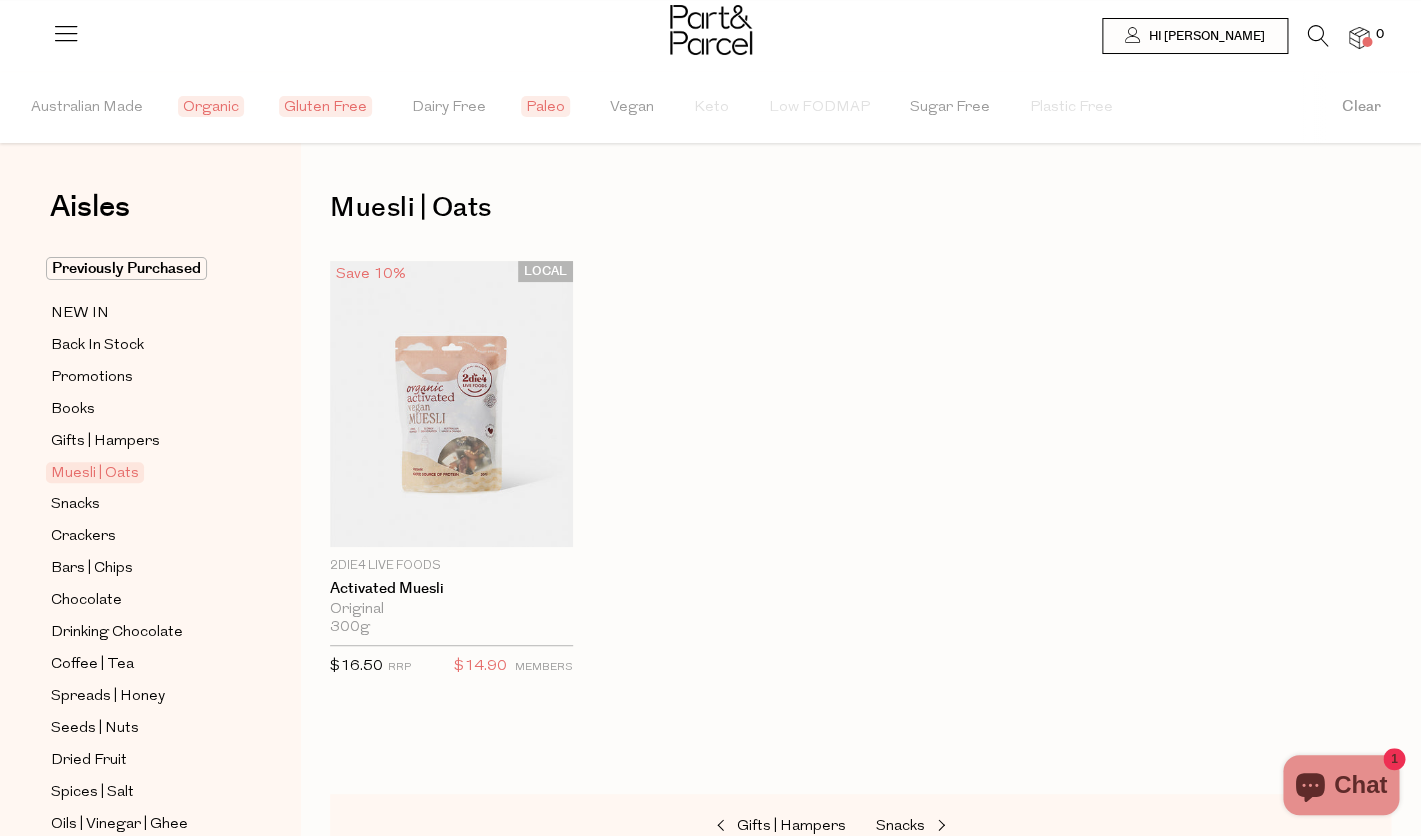 click on "Paleo" at bounding box center (545, 106) 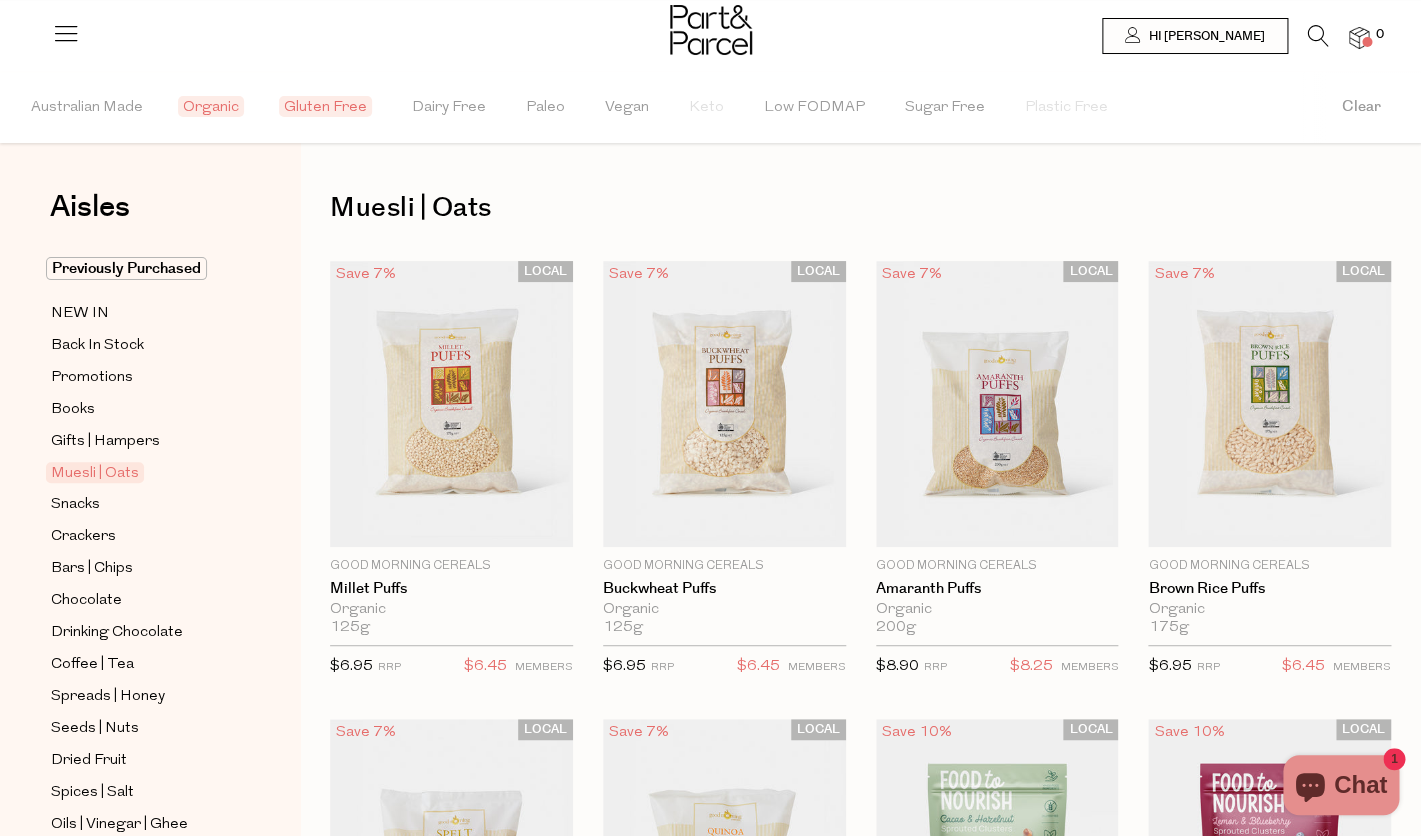 click on "Gluten Free" at bounding box center (325, 106) 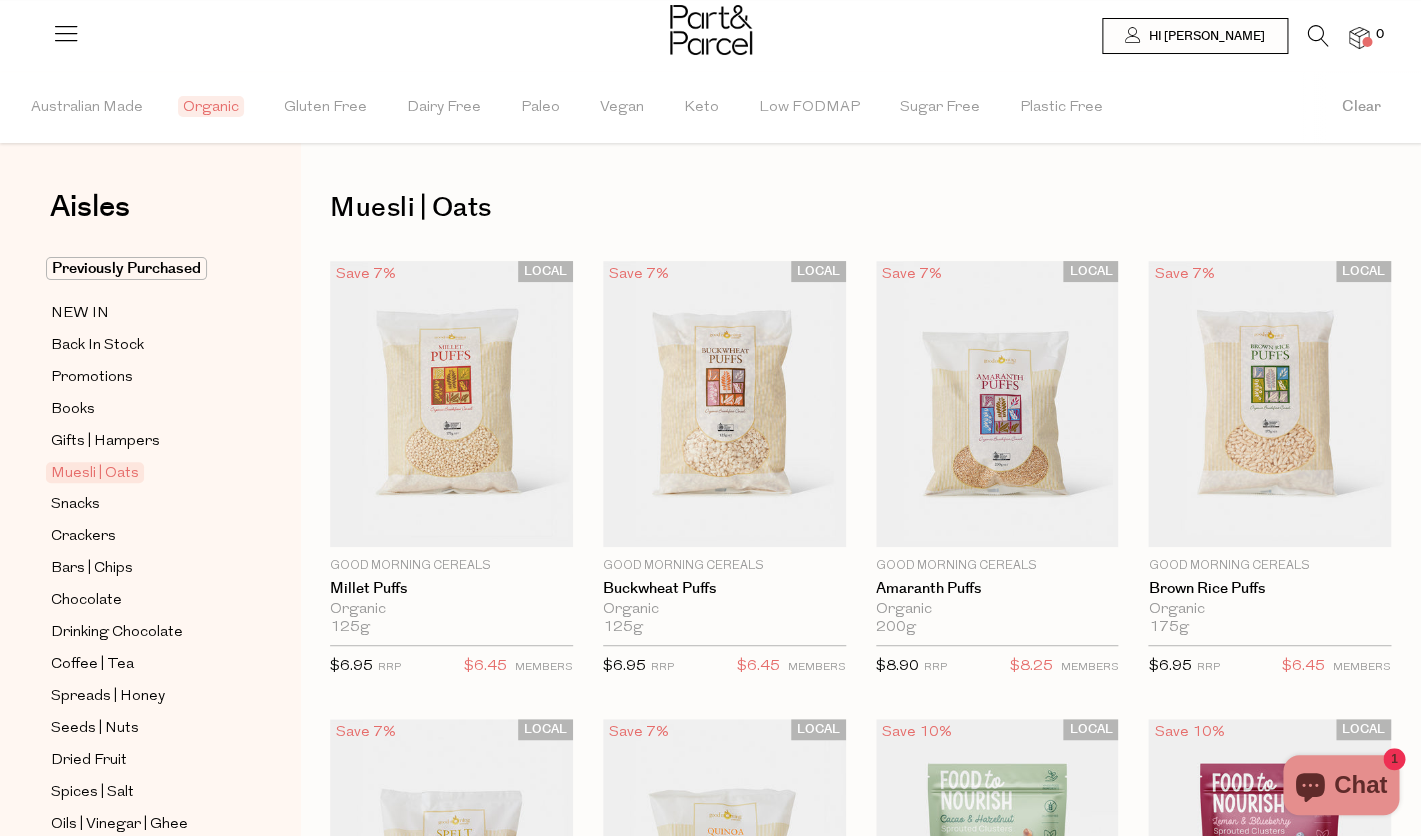click on "Organic" at bounding box center [211, 106] 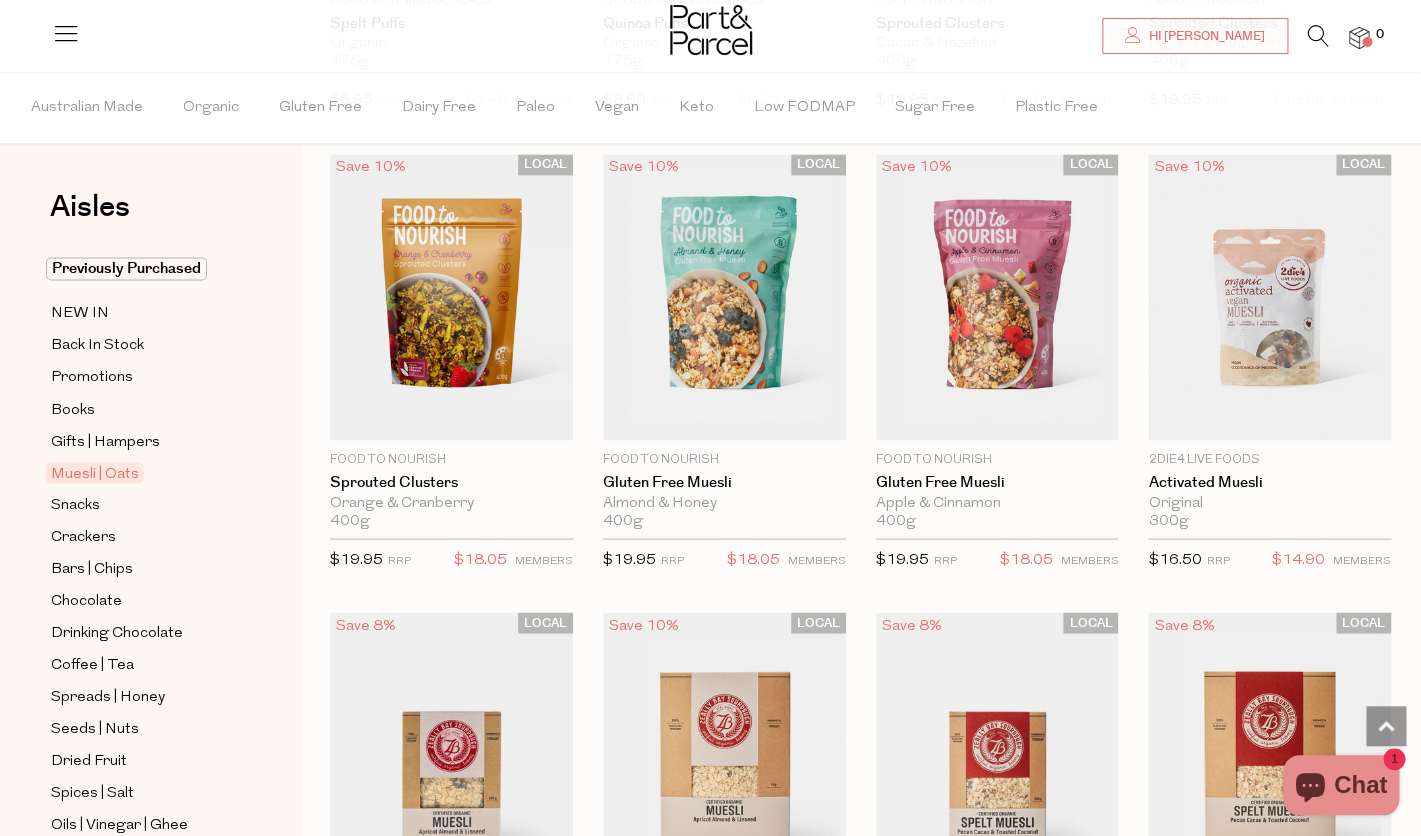 scroll, scrollTop: 1034, scrollLeft: 0, axis: vertical 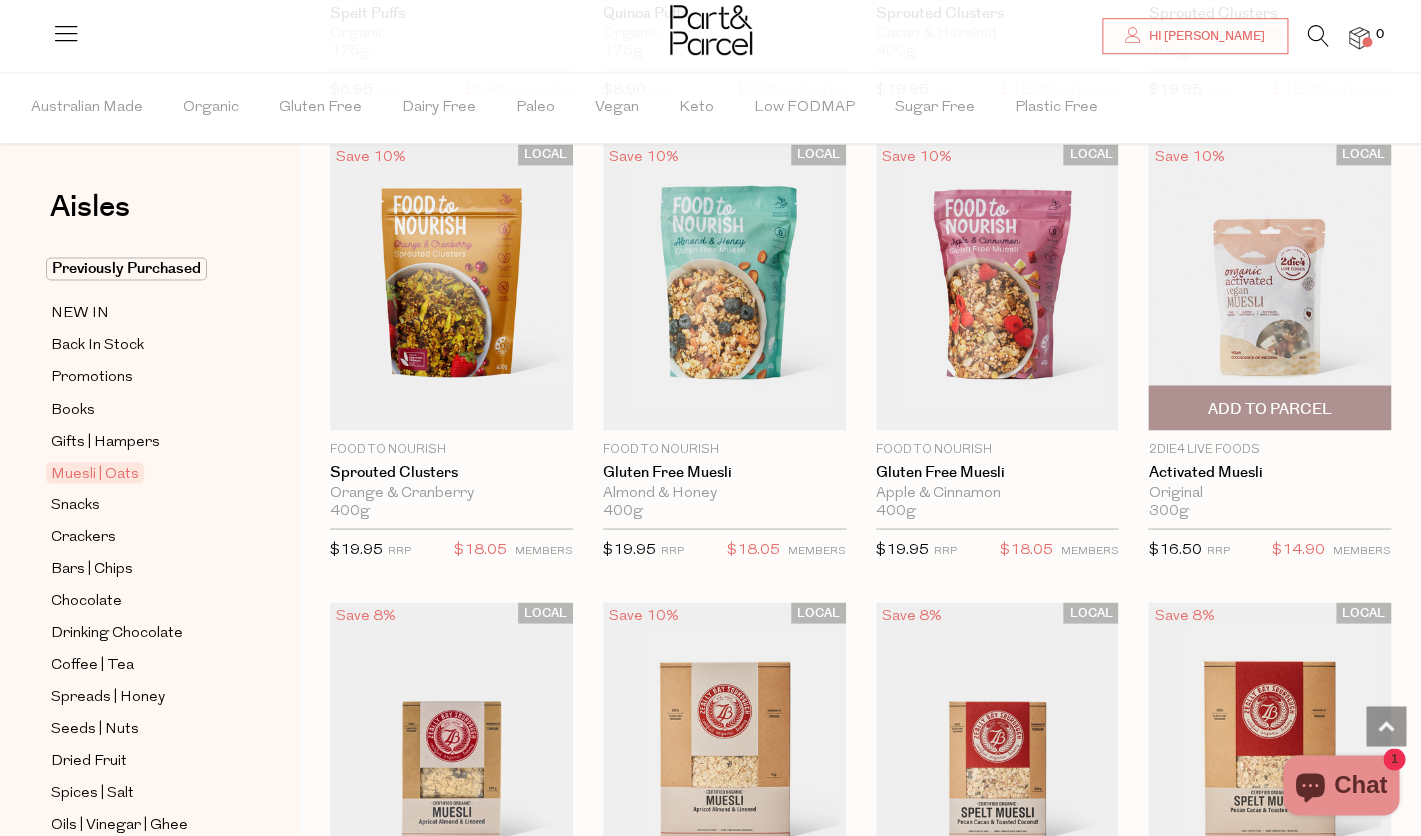 click at bounding box center (1269, 287) 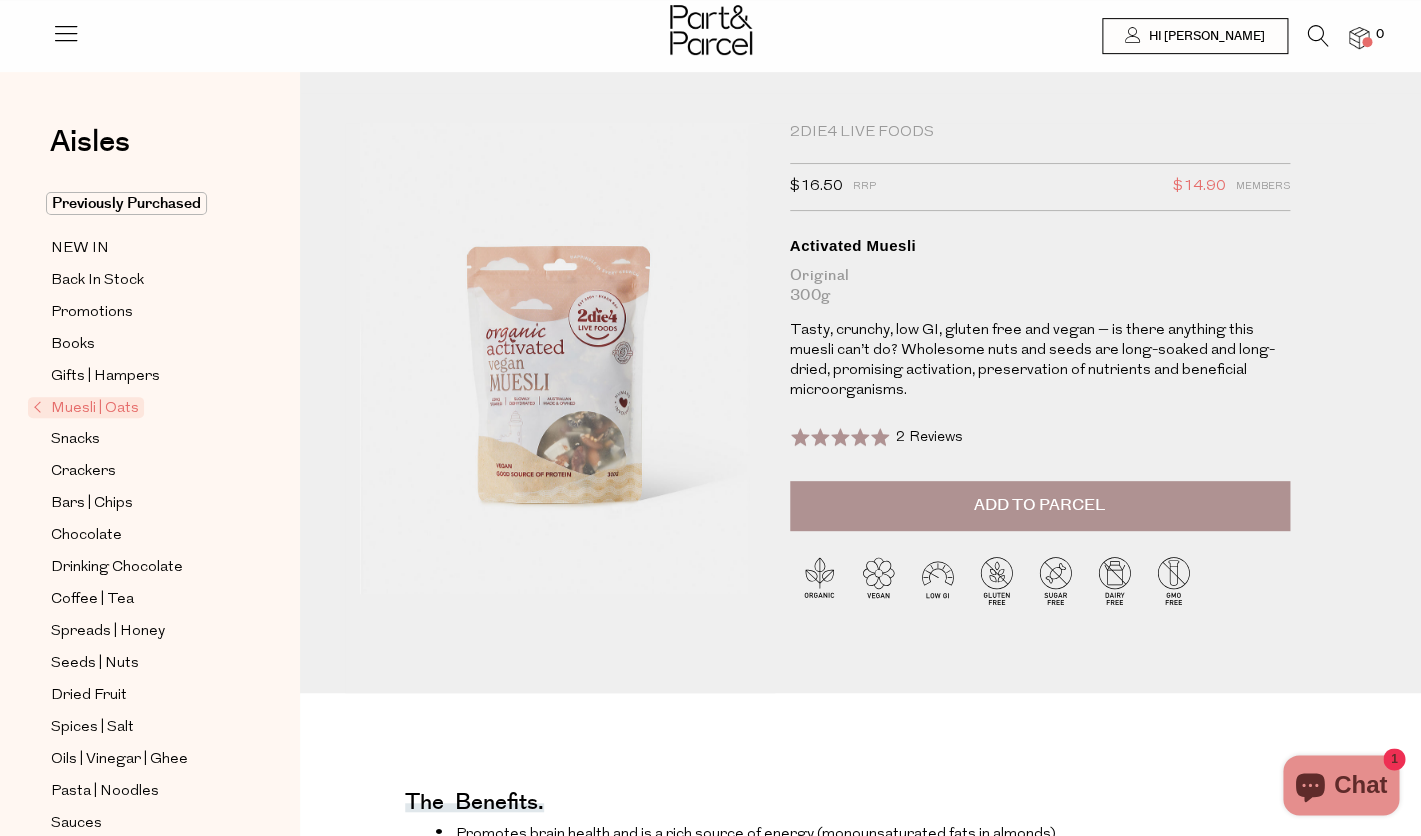 scroll, scrollTop: 0, scrollLeft: 0, axis: both 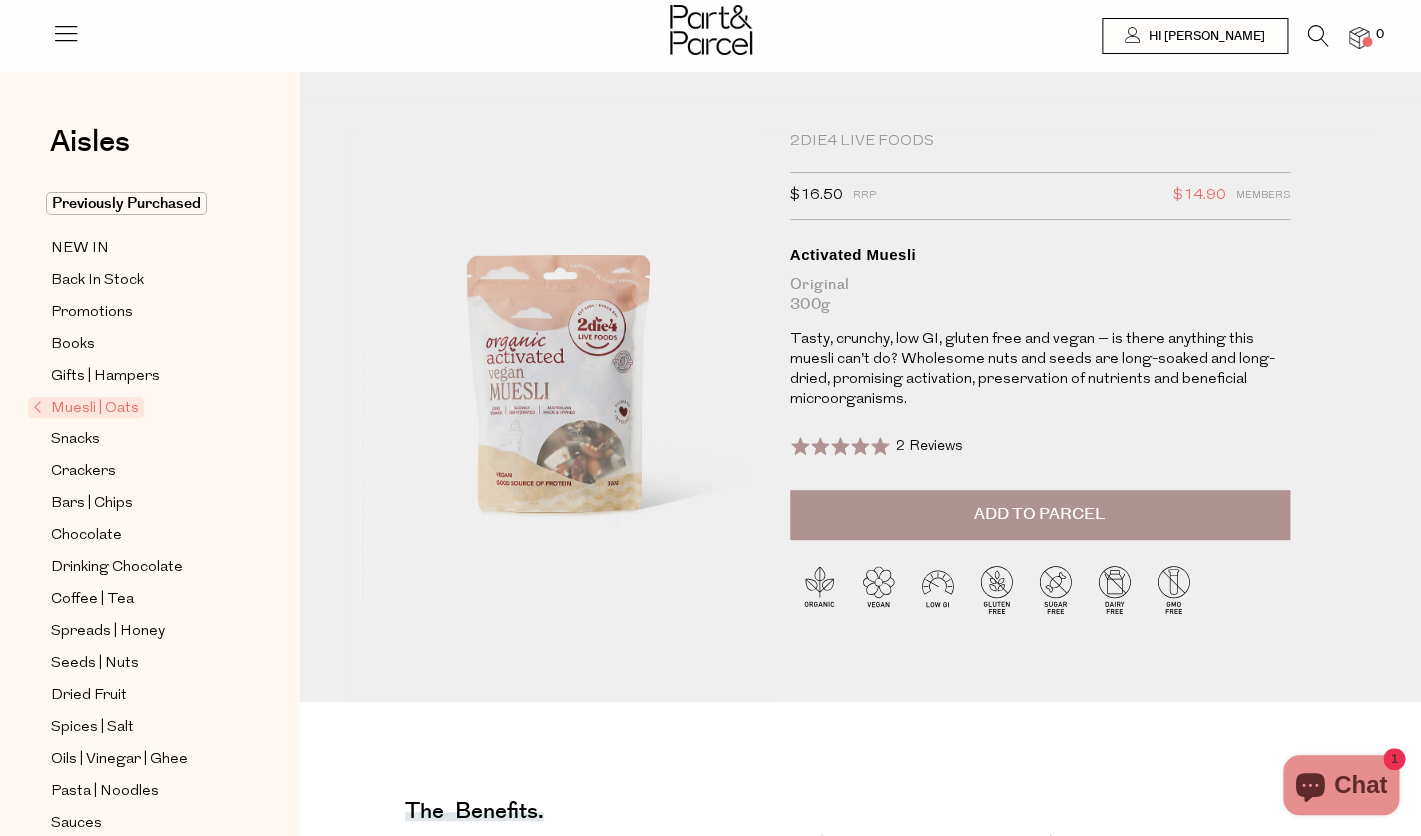 click on "Add to Parcel" at bounding box center (1040, 515) 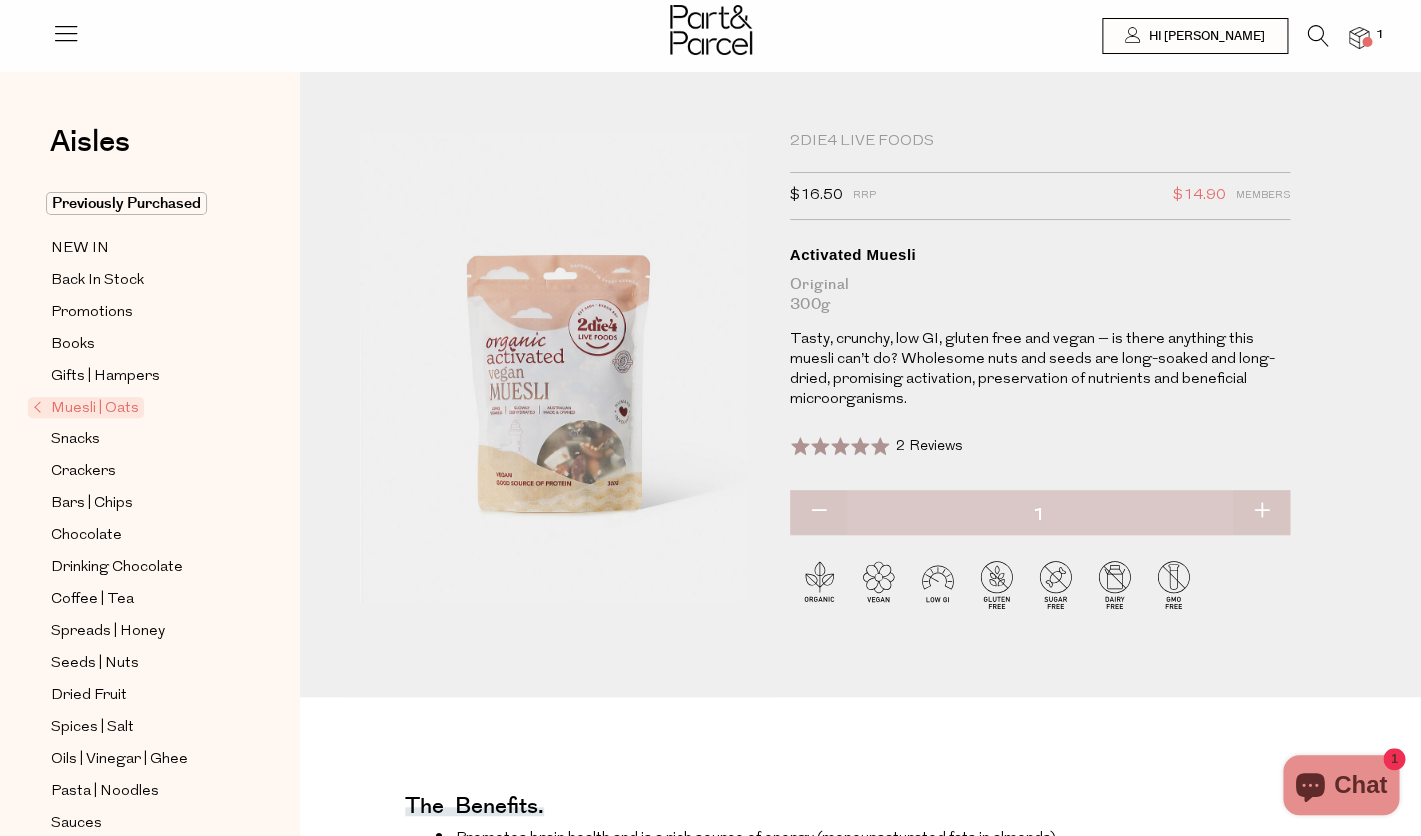 click on "Muesli | Oats" at bounding box center [86, 407] 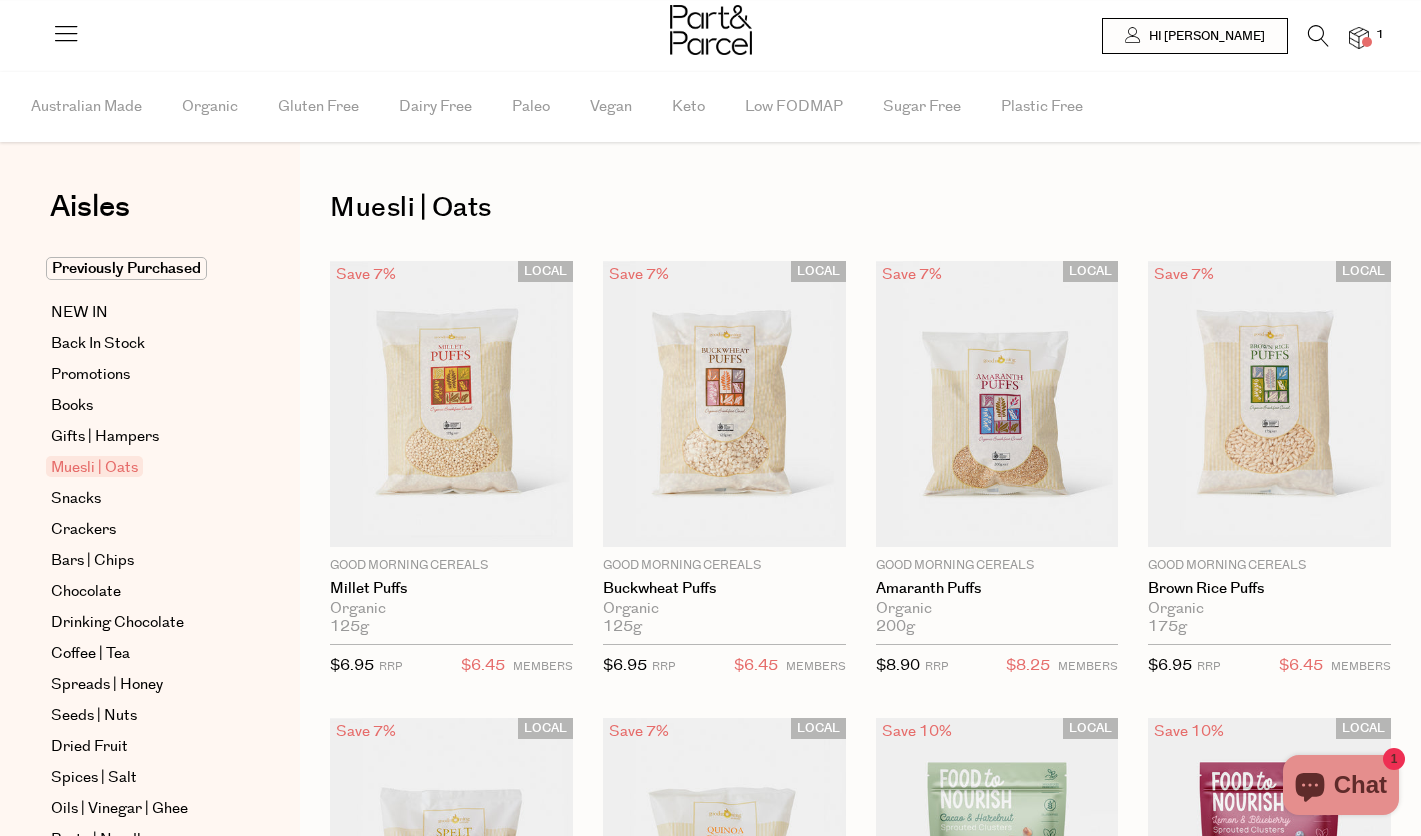 scroll, scrollTop: 0, scrollLeft: 0, axis: both 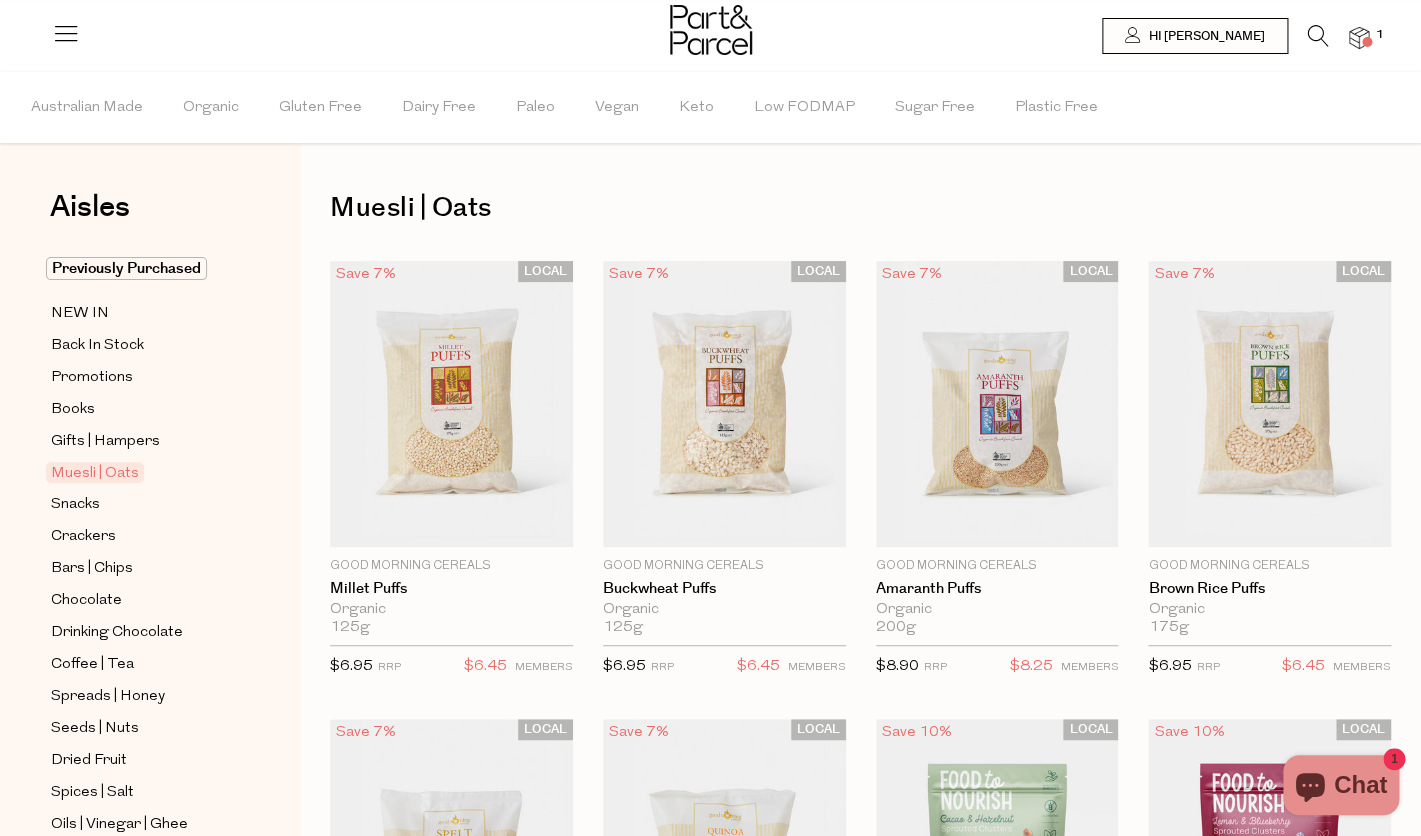 click on "Muesli | Oats
Close
Browse Aisles
Clear All
Filter                                     Clear
Australian Made
Organic
Gluten Free
Dairy Free
Paleo
Vegan
Keto
Low FODMAP
Sugar Free
Plastic Free
Apply                                                     Aisles                                     Clear" at bounding box center (860, 2907) 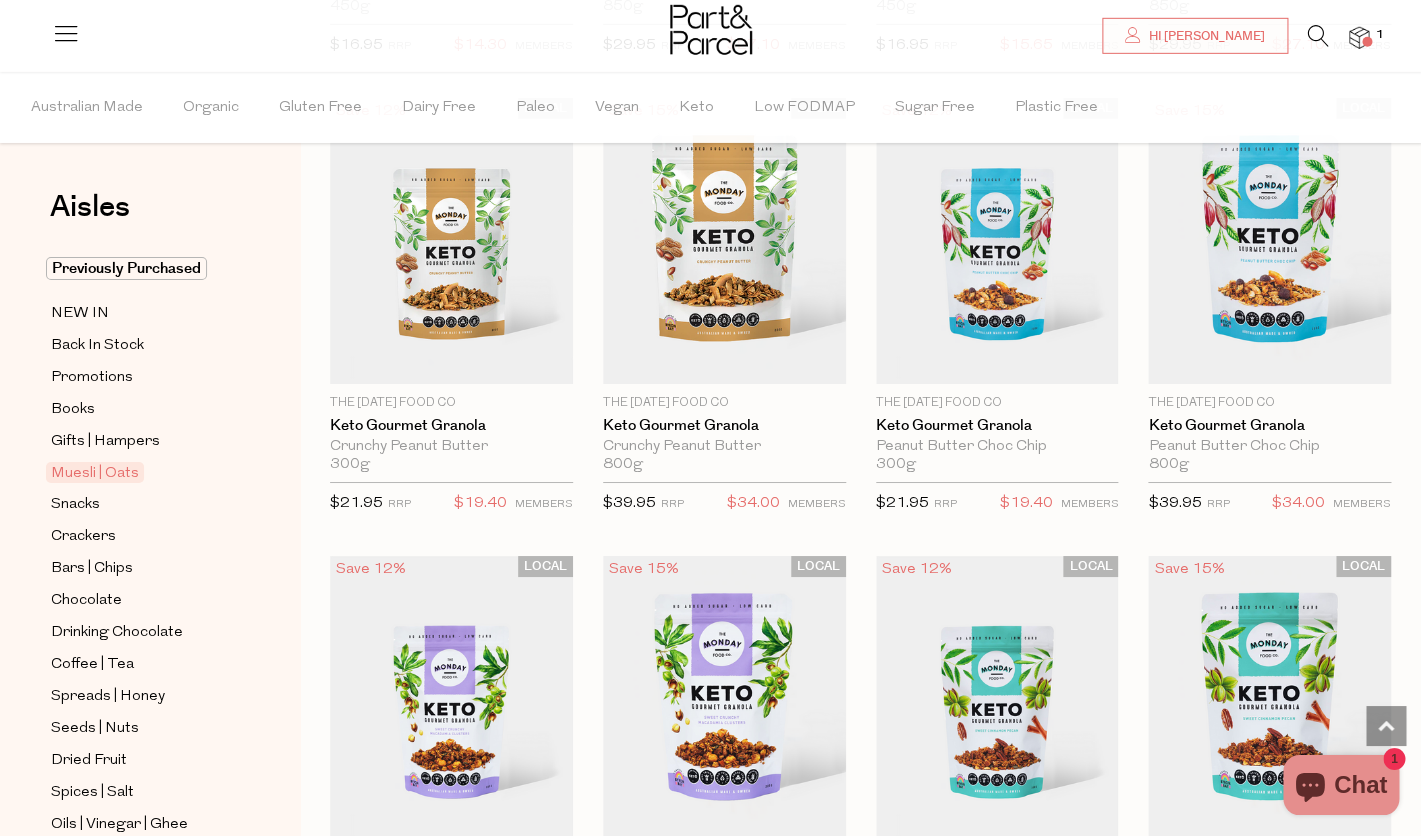 scroll, scrollTop: 2448, scrollLeft: 0, axis: vertical 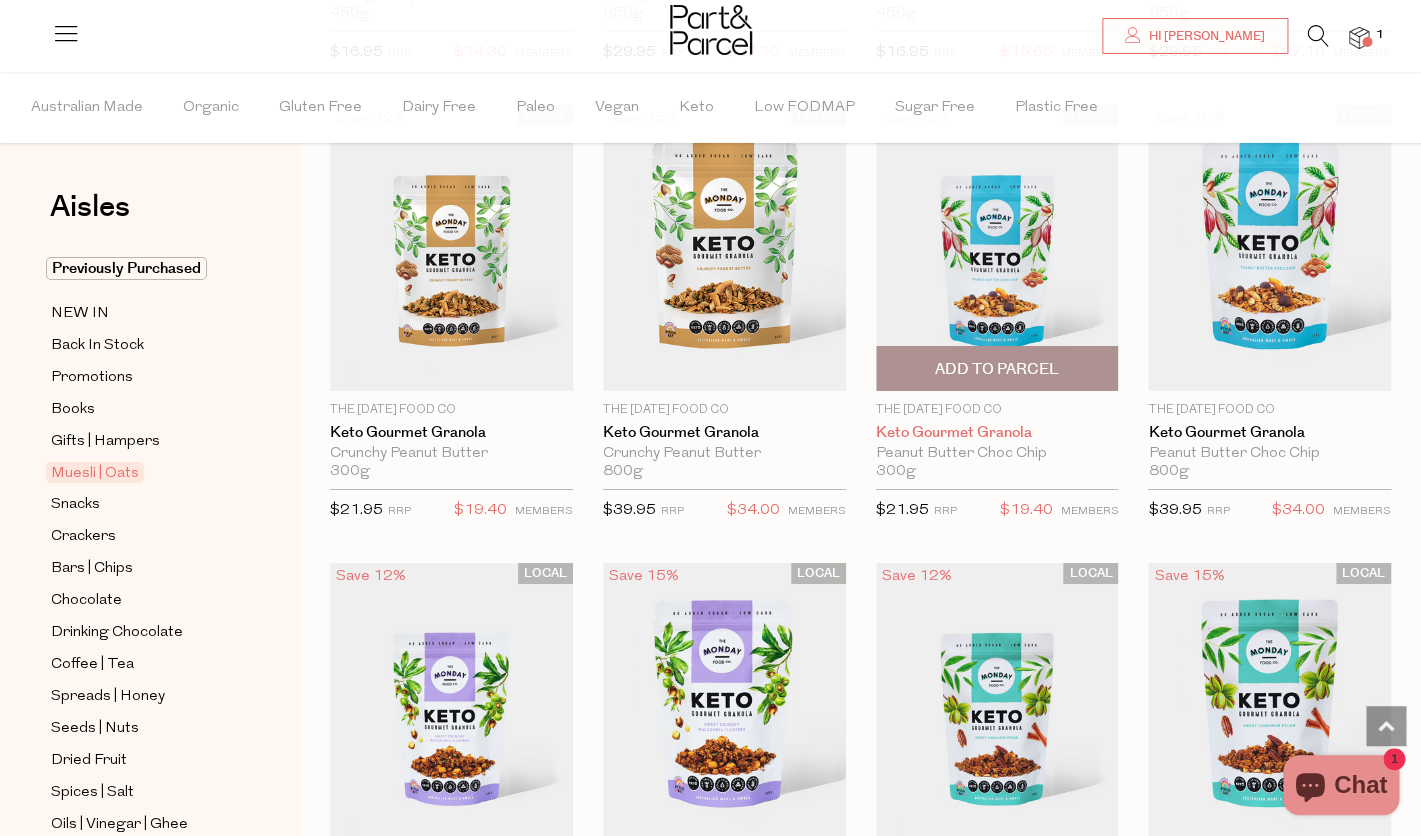 click on "Keto Gourmet Granola" at bounding box center [997, 433] 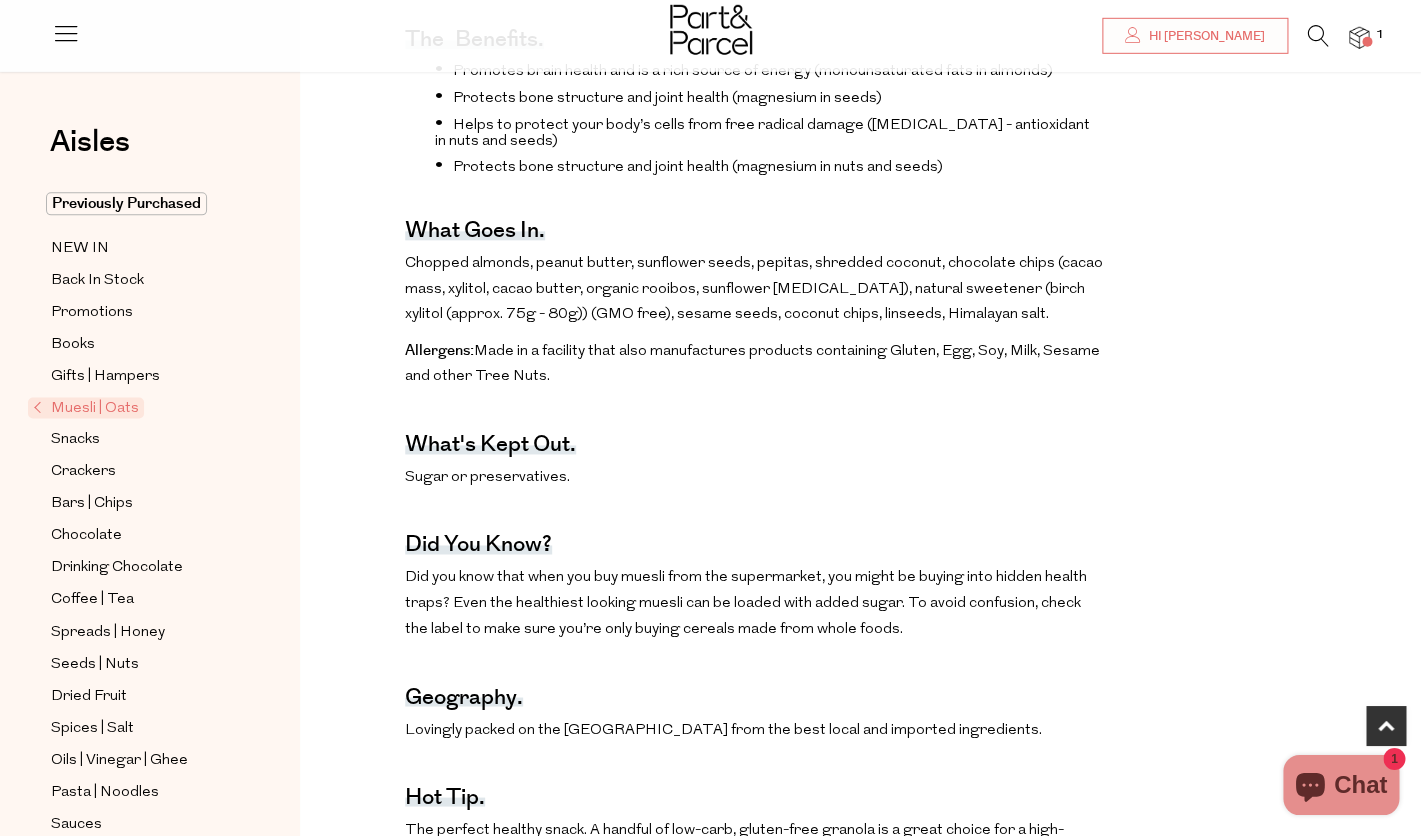 scroll, scrollTop: 816, scrollLeft: 0, axis: vertical 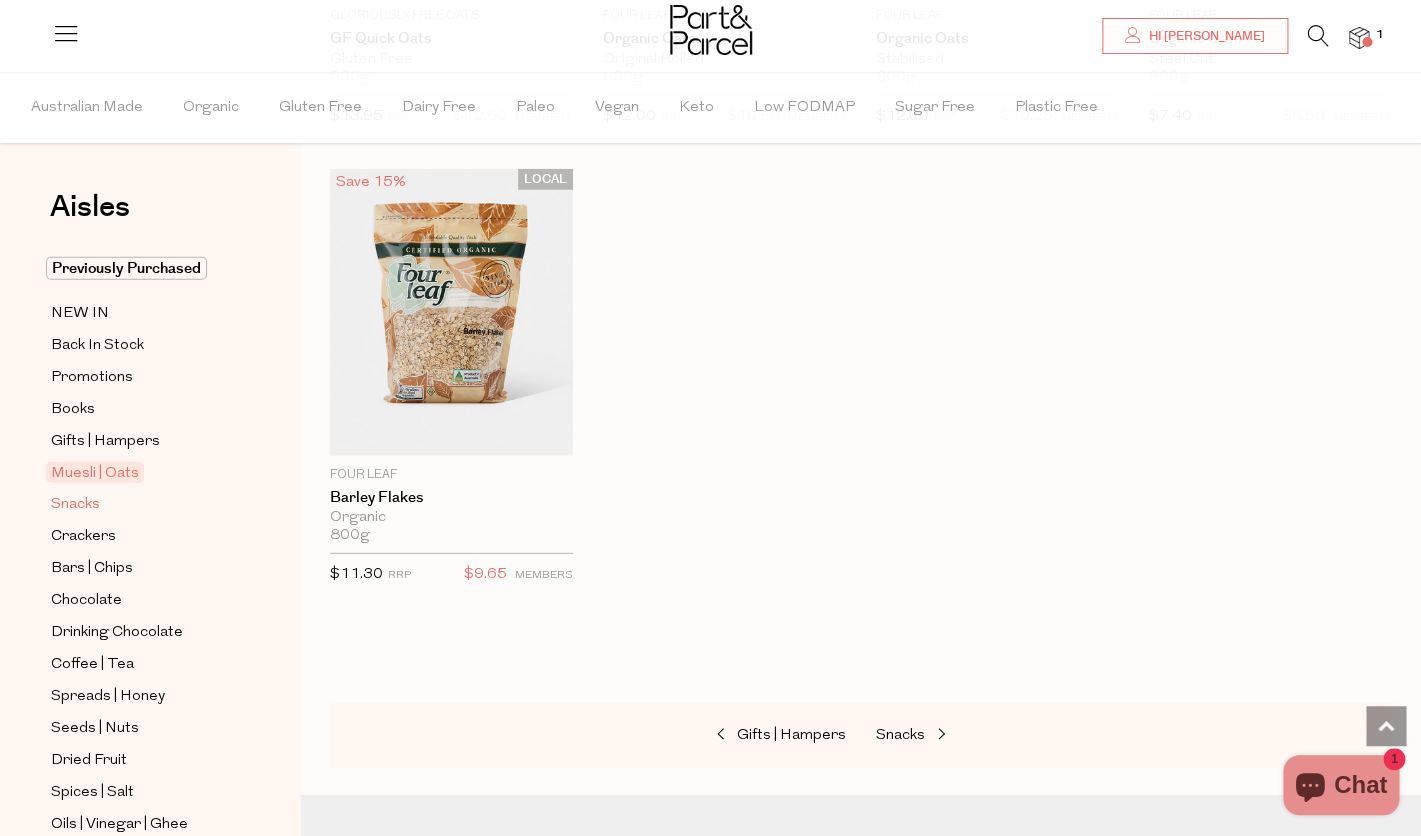 click on "Snacks" at bounding box center [75, 505] 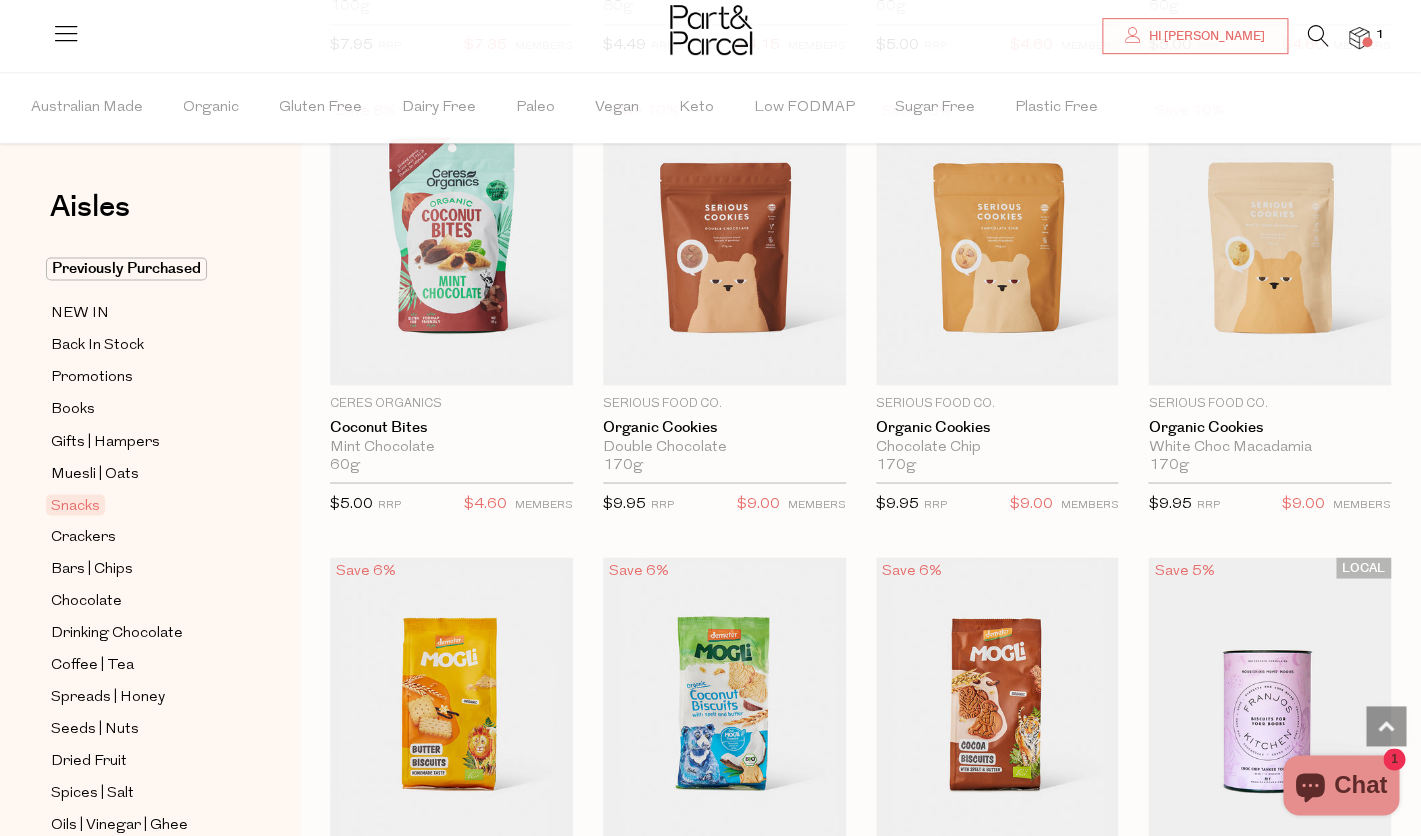 scroll, scrollTop: 3840, scrollLeft: 0, axis: vertical 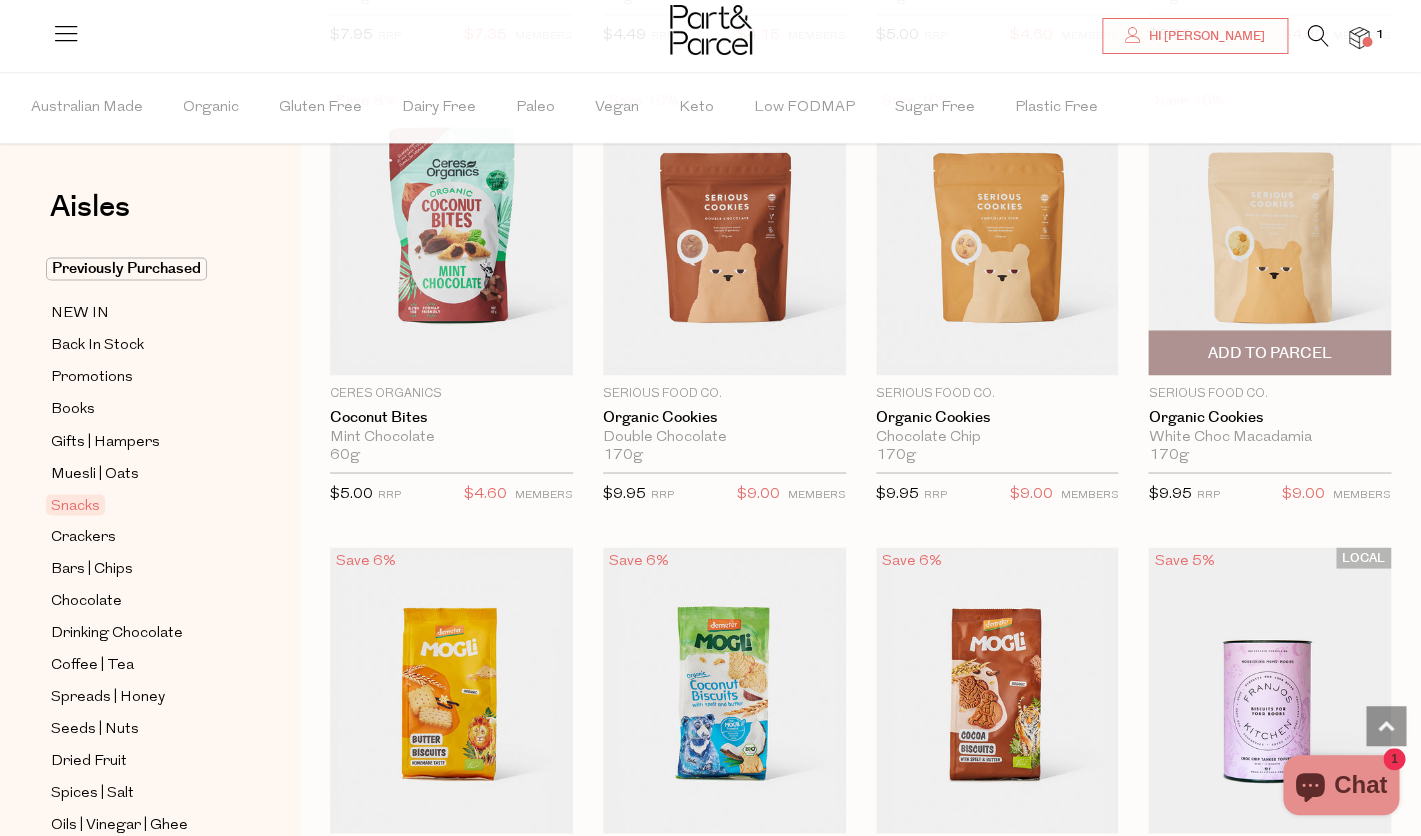 click on "Add To Parcel" at bounding box center (1270, 353) 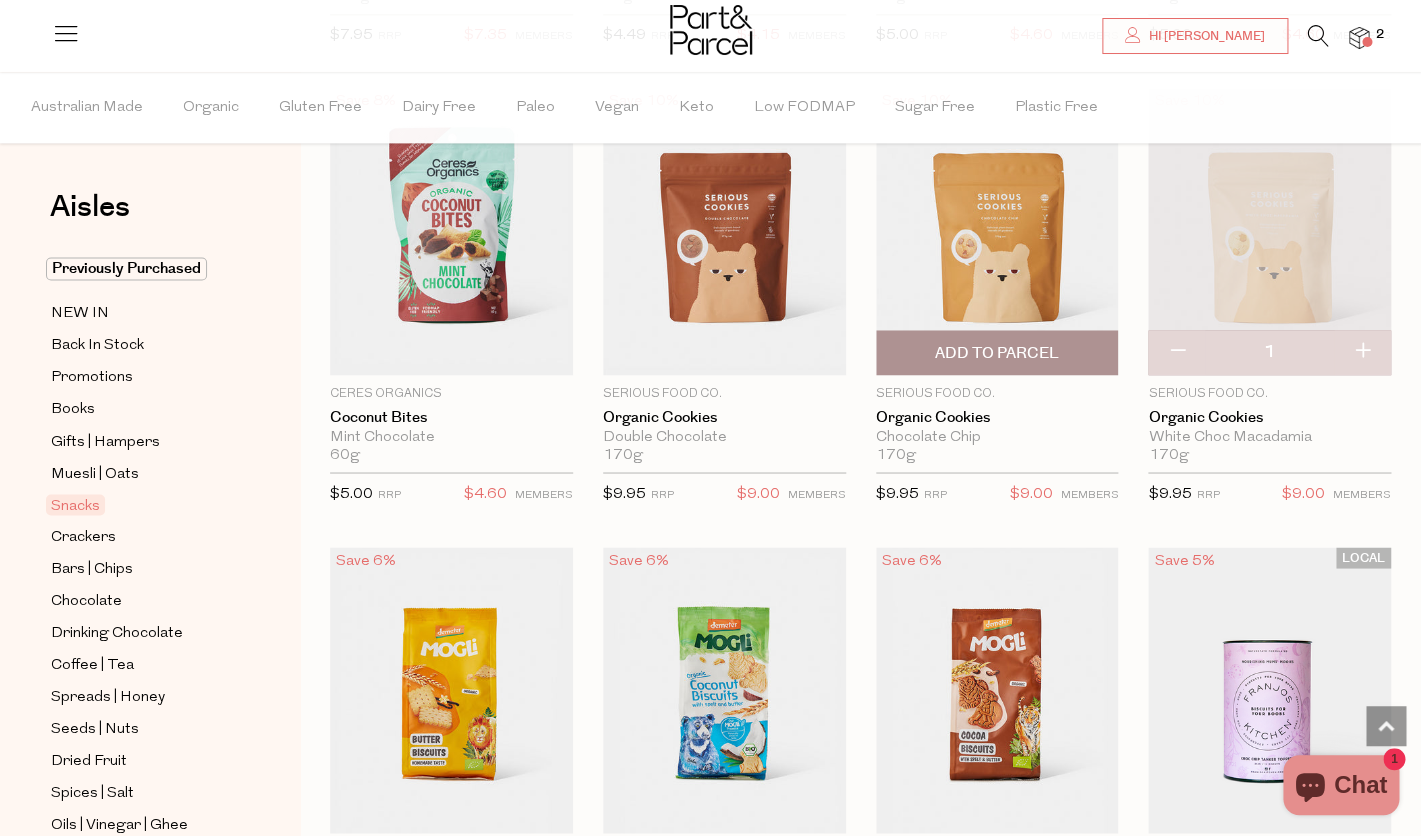 click on "Add To Parcel" at bounding box center (997, 352) 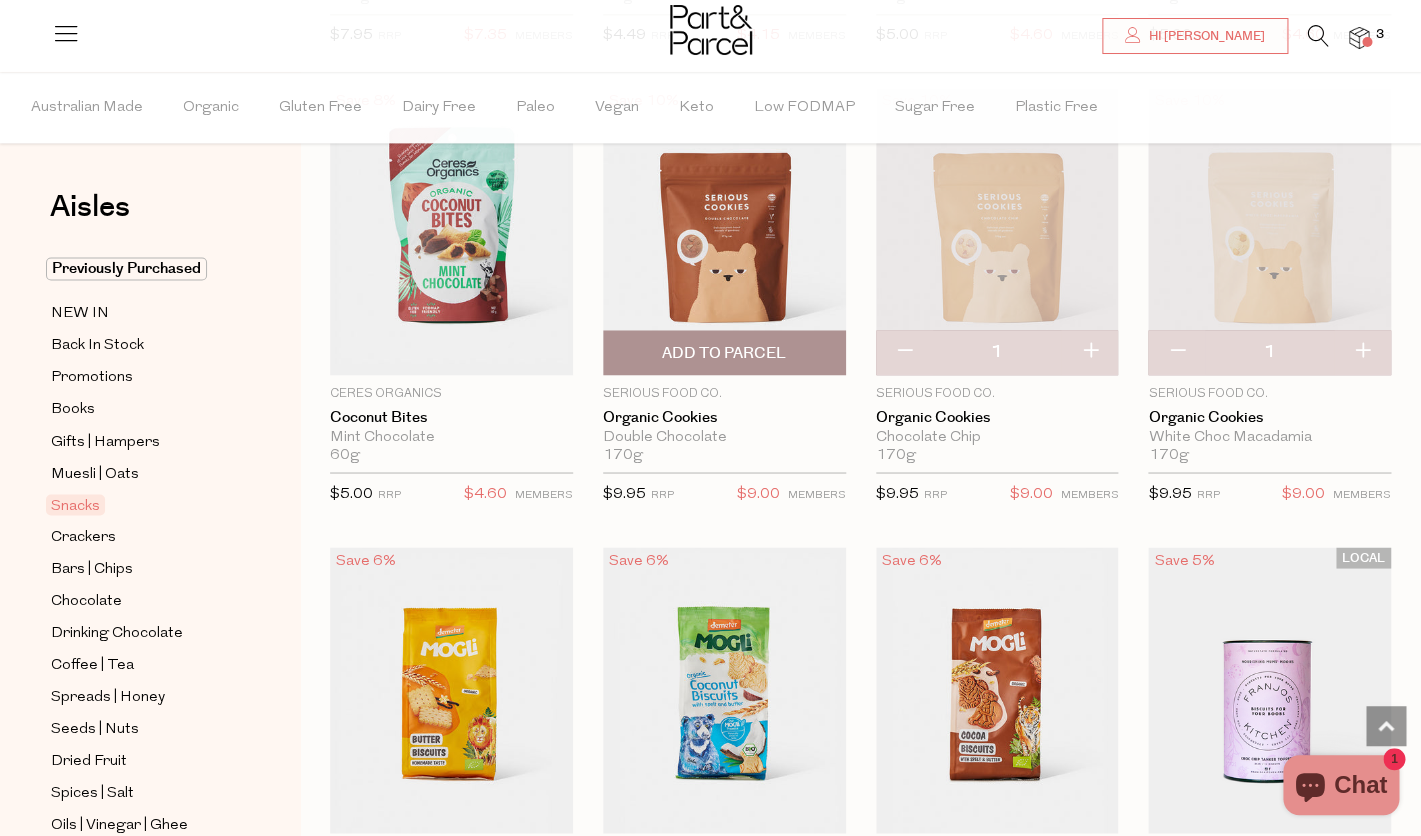 click on "Add To Parcel" at bounding box center [724, 353] 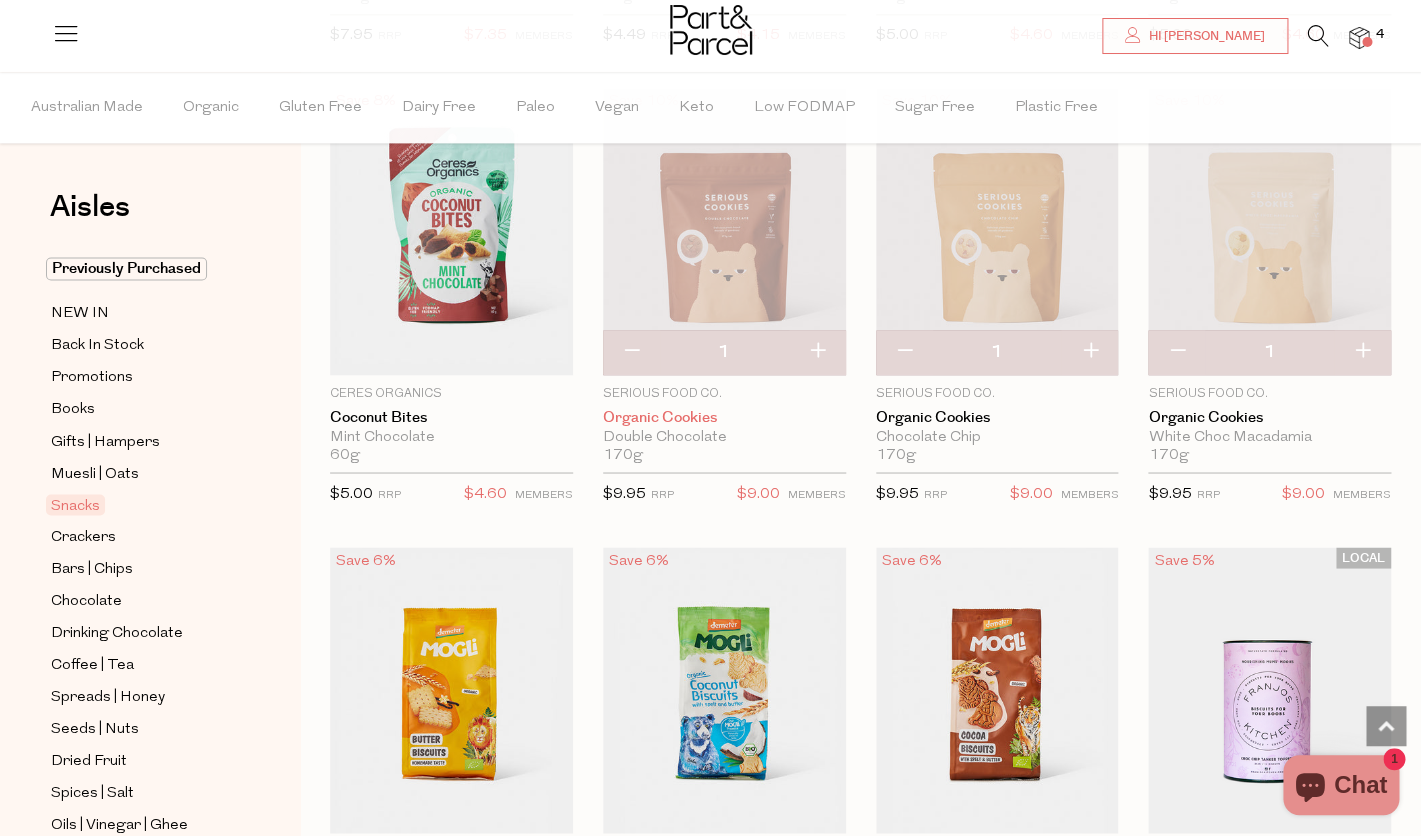 click on "Organic Cookies" at bounding box center [724, 417] 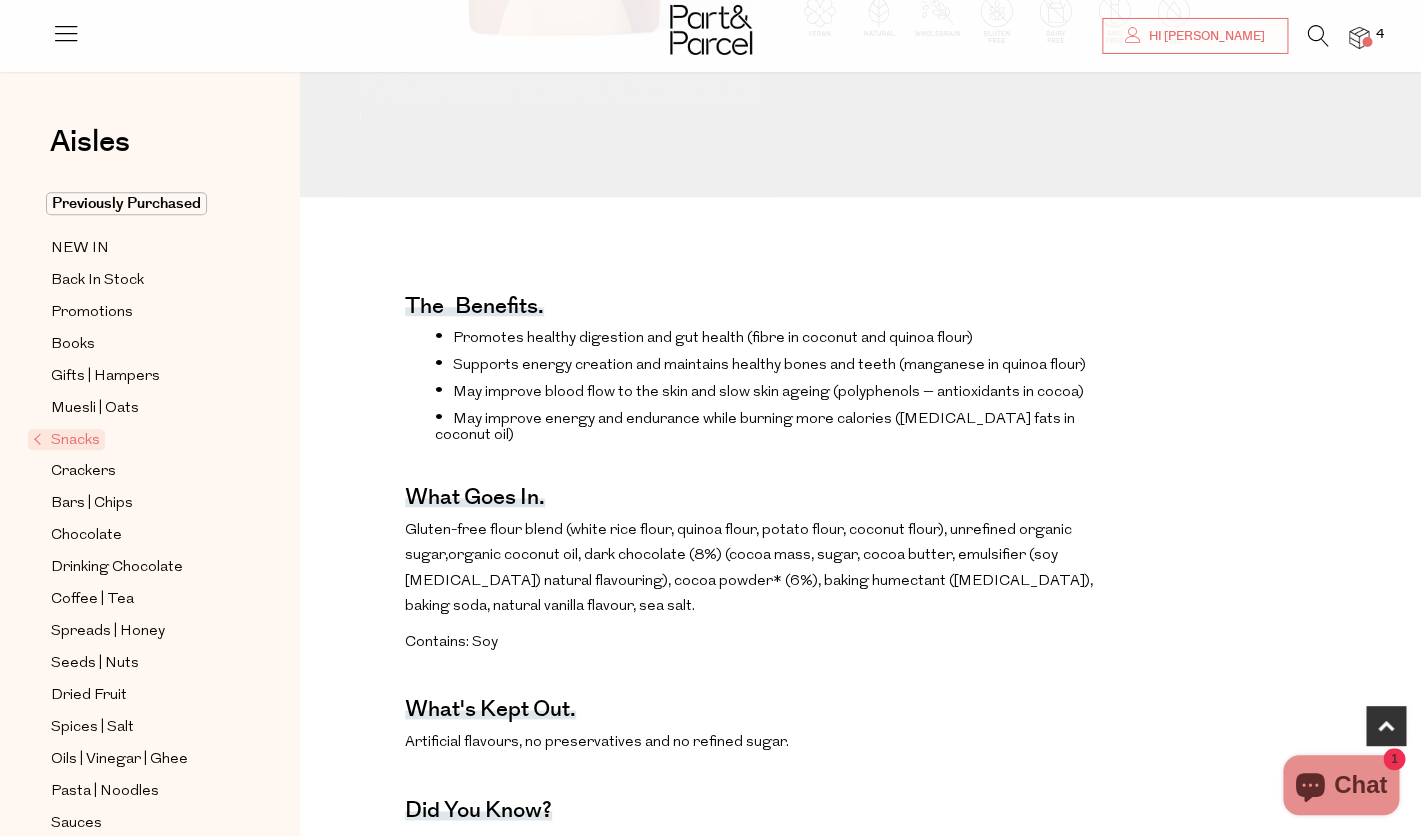 scroll, scrollTop: 528, scrollLeft: 0, axis: vertical 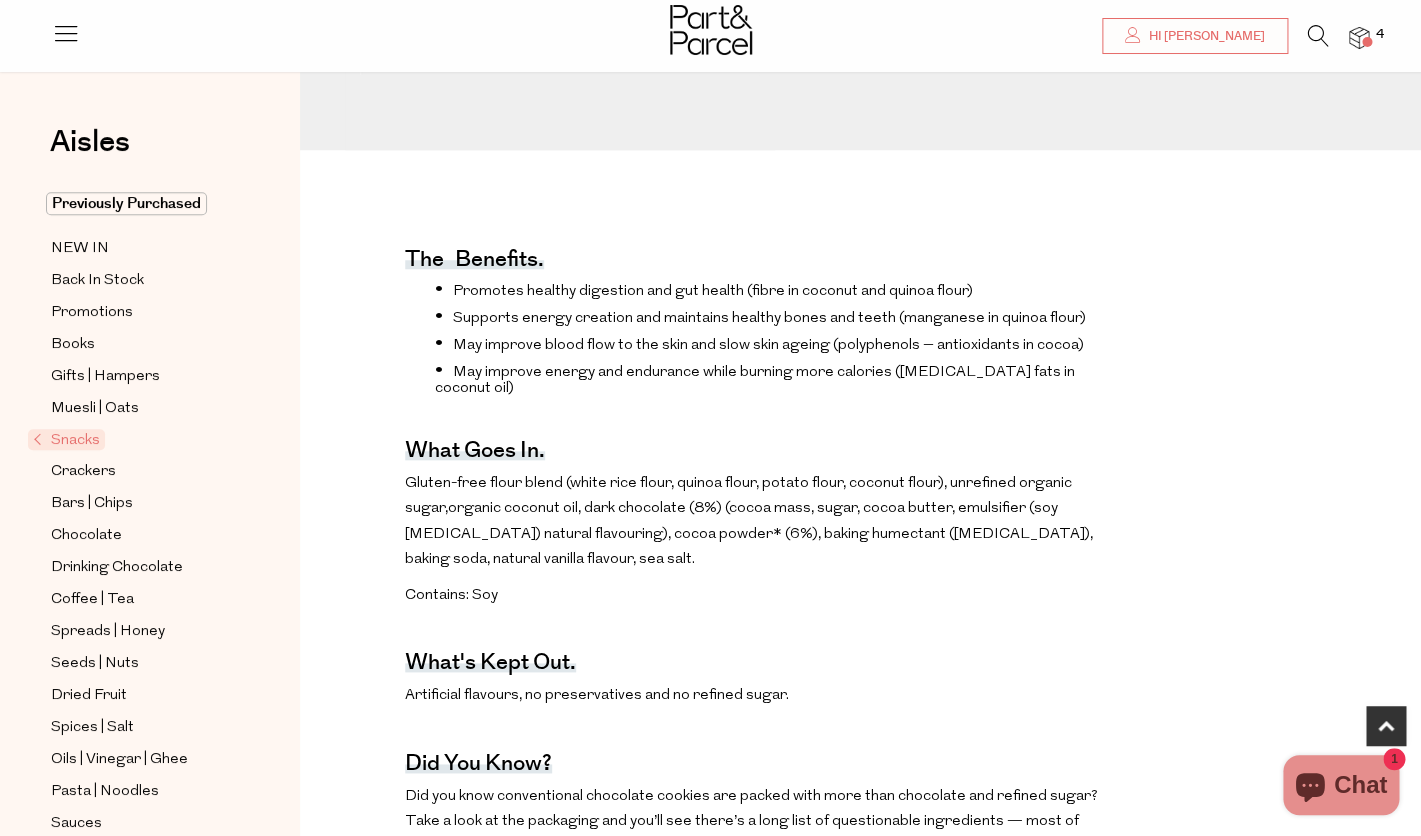 click at bounding box center (1359, 38) 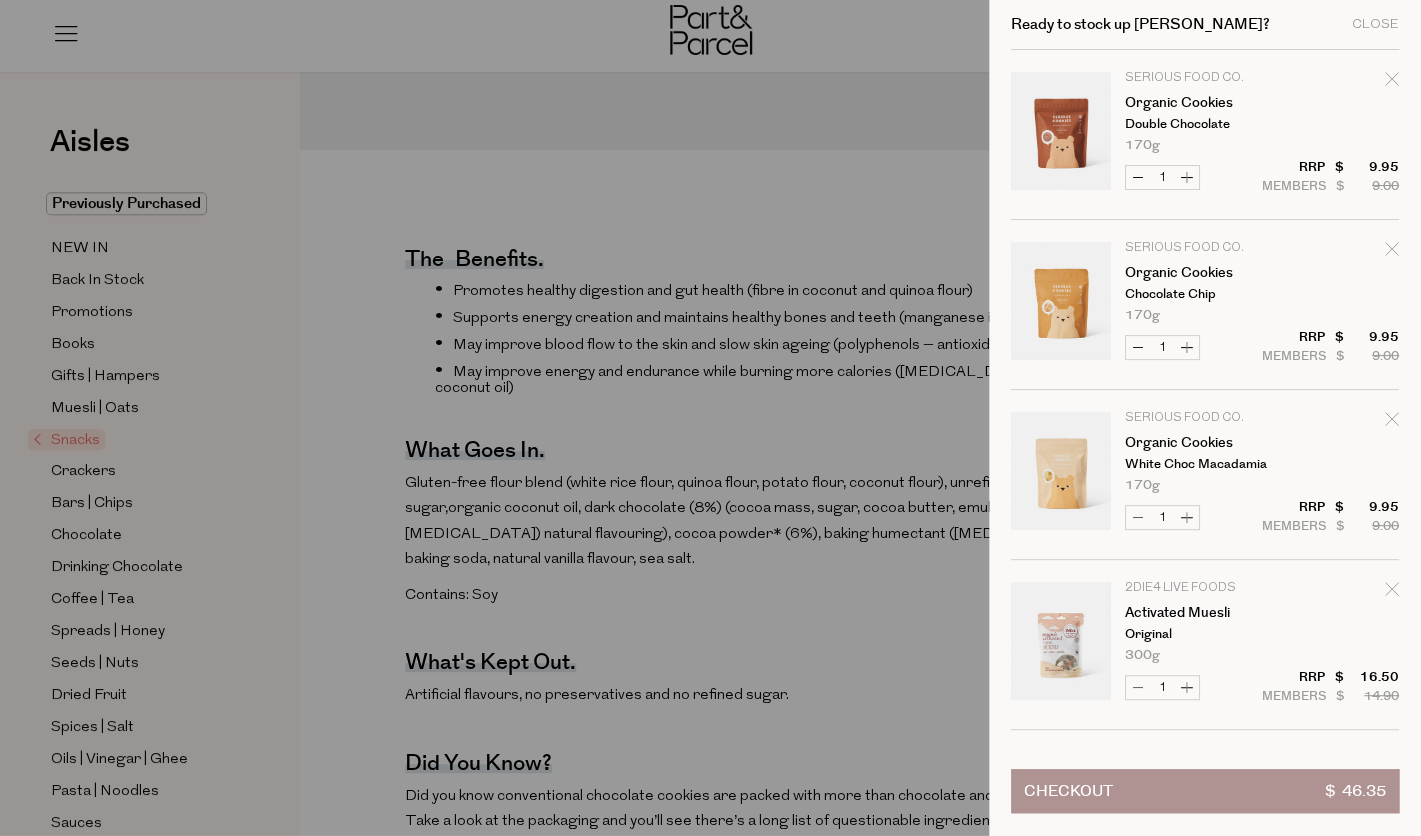 click 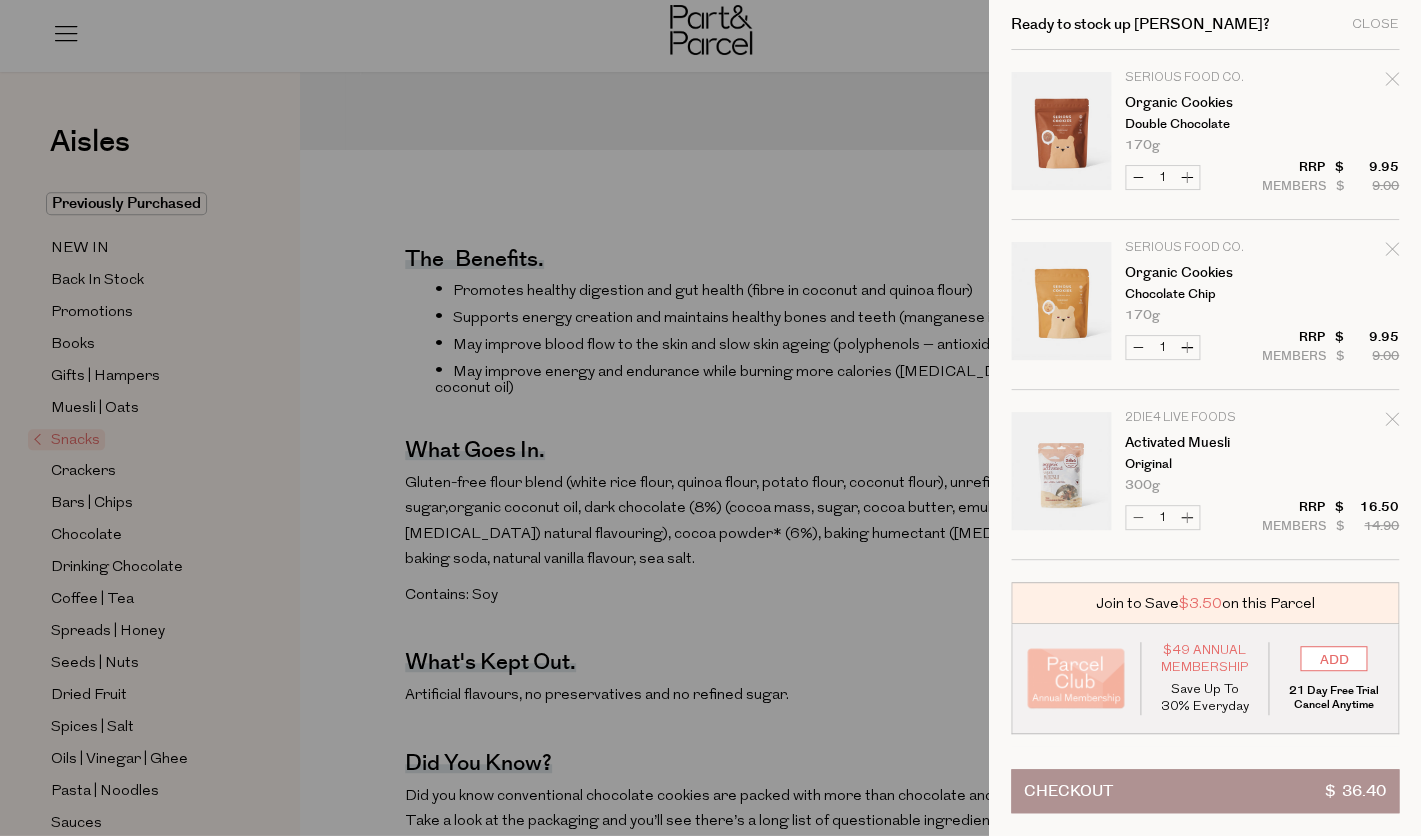 click 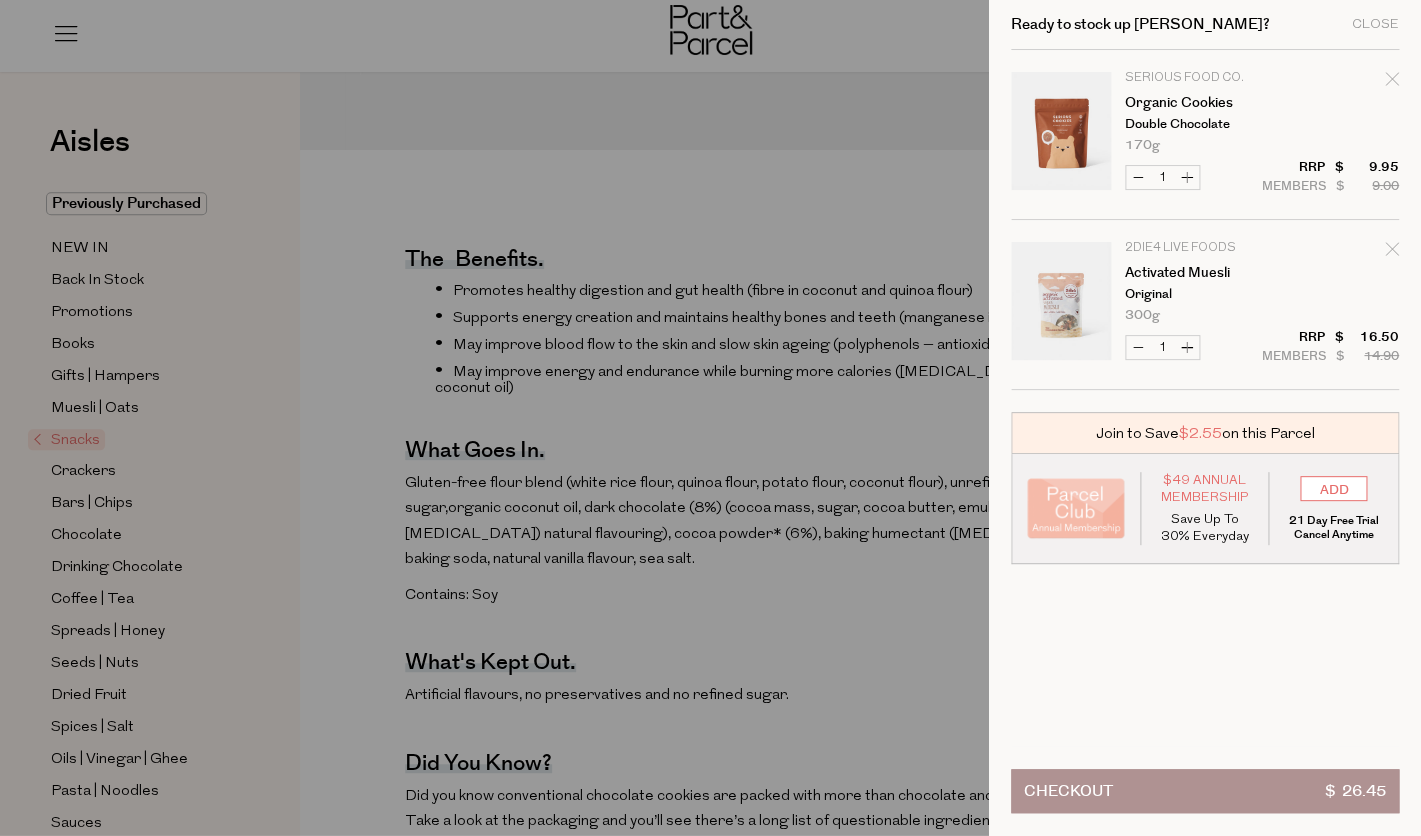 click 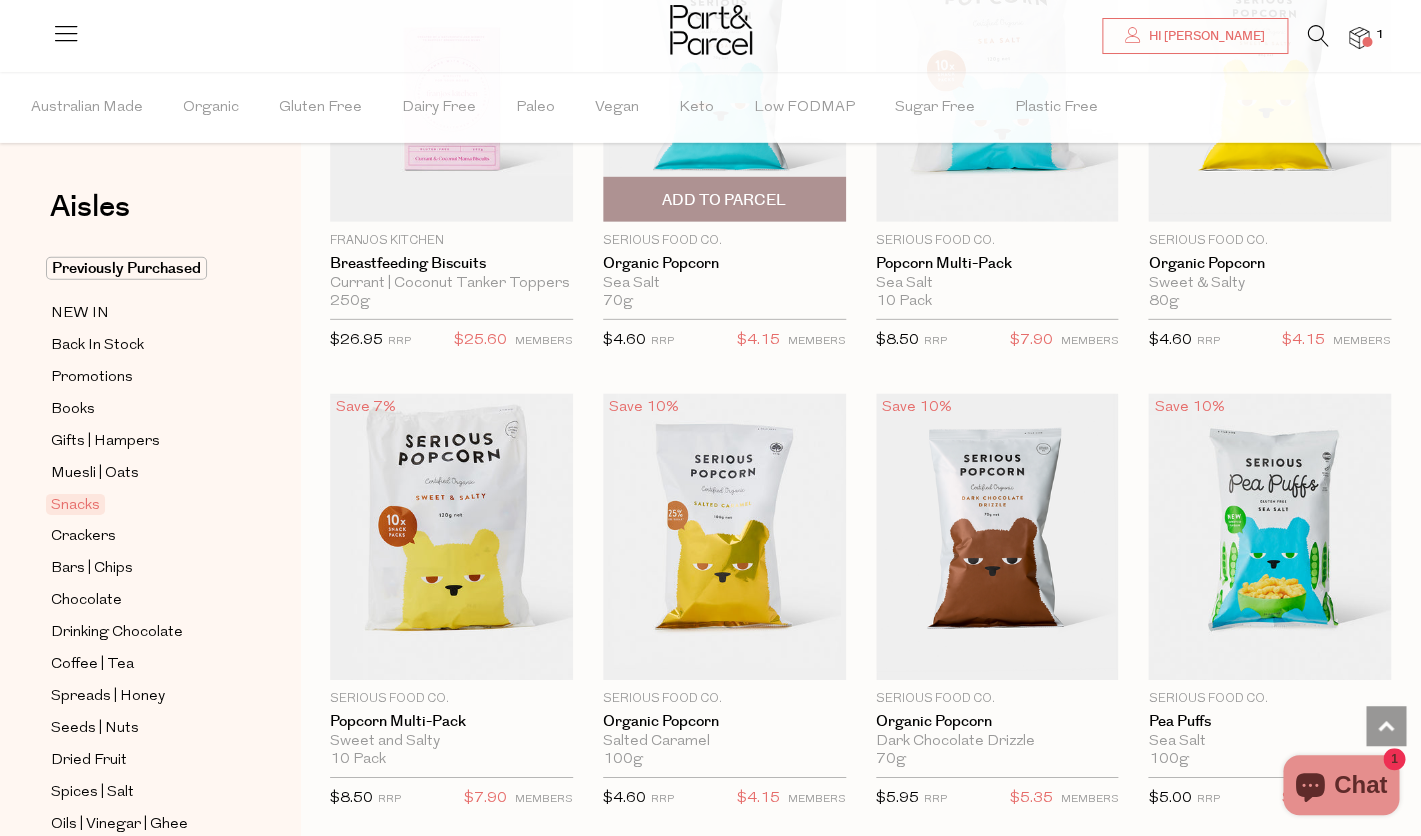 scroll, scrollTop: 4958, scrollLeft: 0, axis: vertical 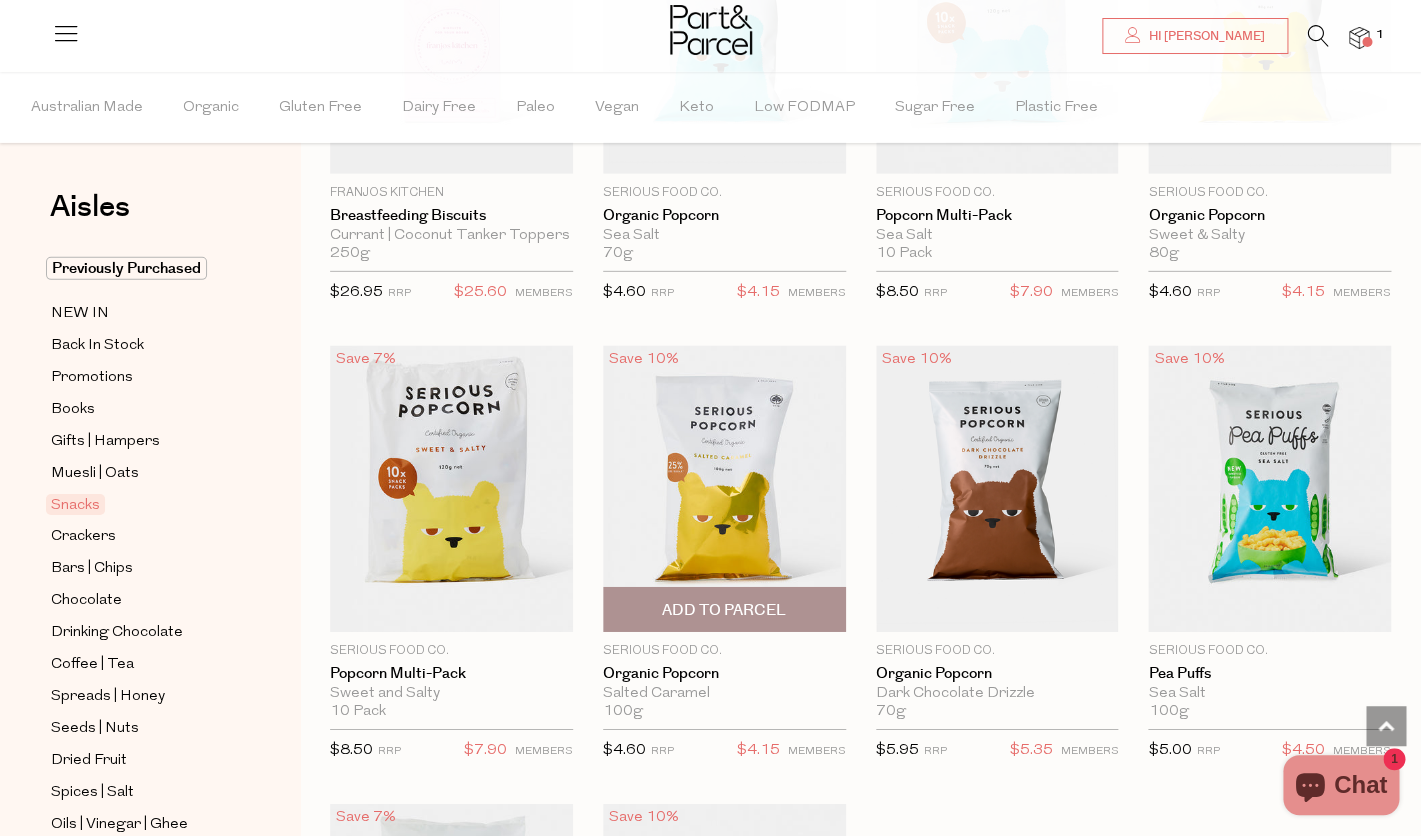click at bounding box center [724, 488] 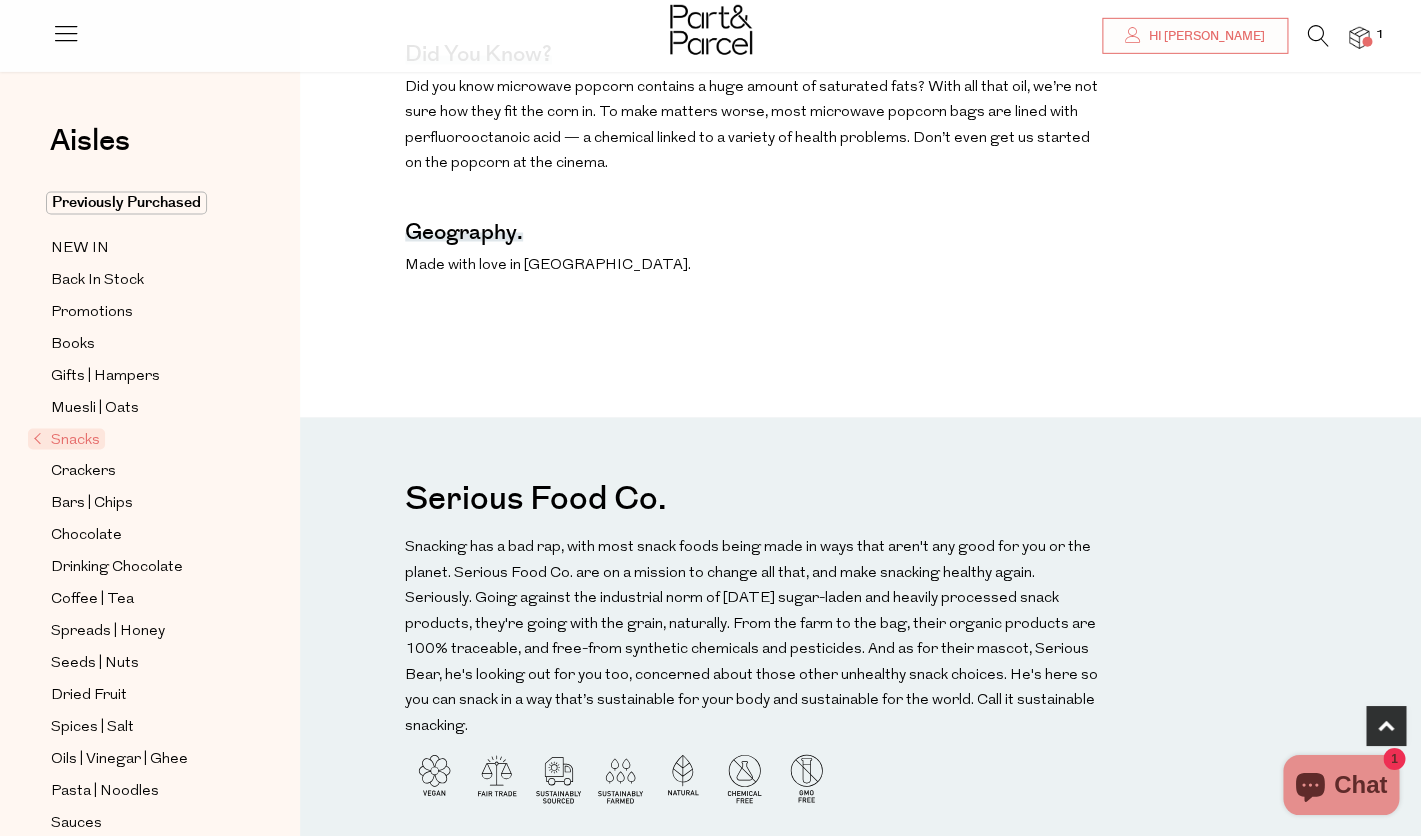scroll, scrollTop: 1200, scrollLeft: 0, axis: vertical 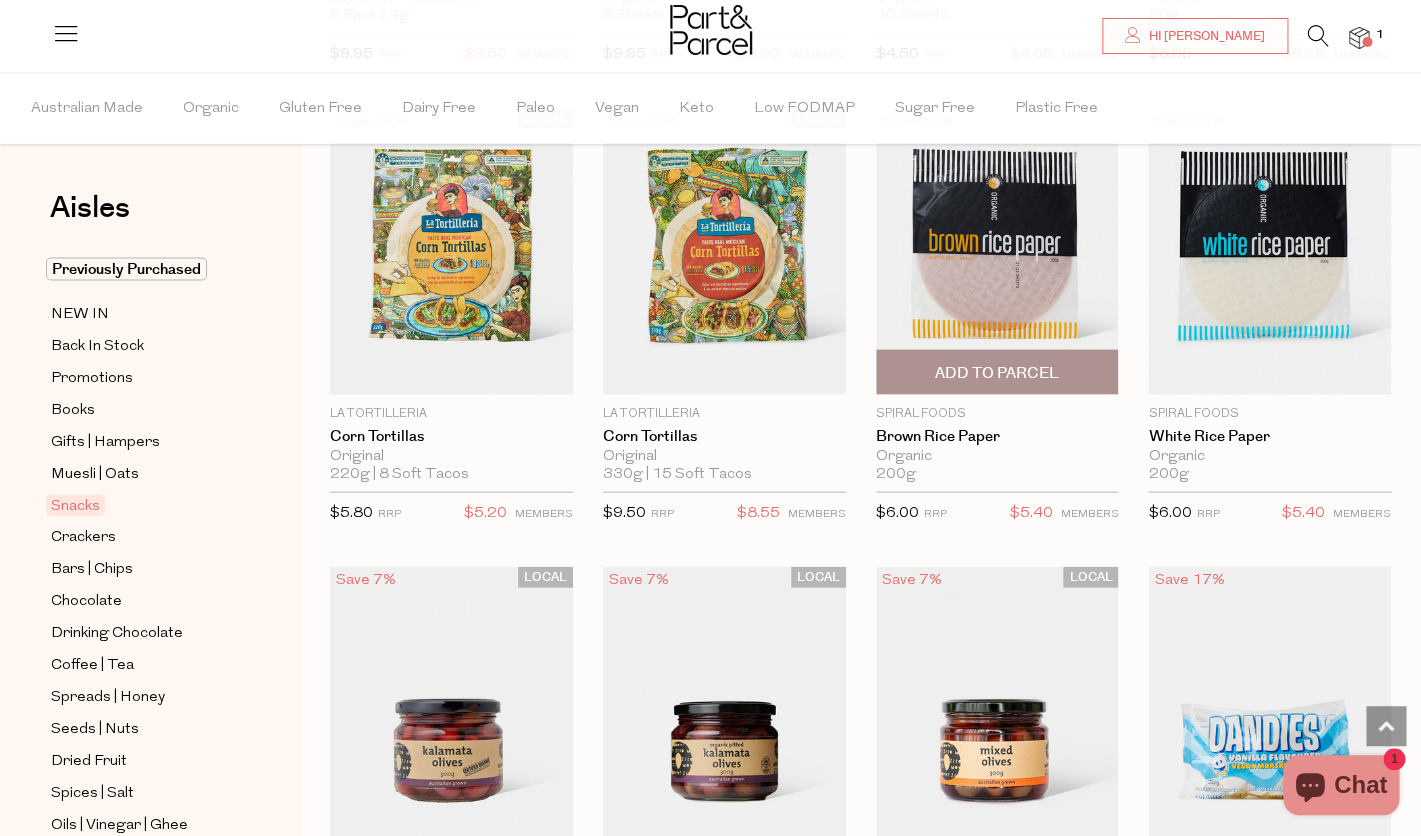 click on "Add To Parcel" at bounding box center (997, 372) 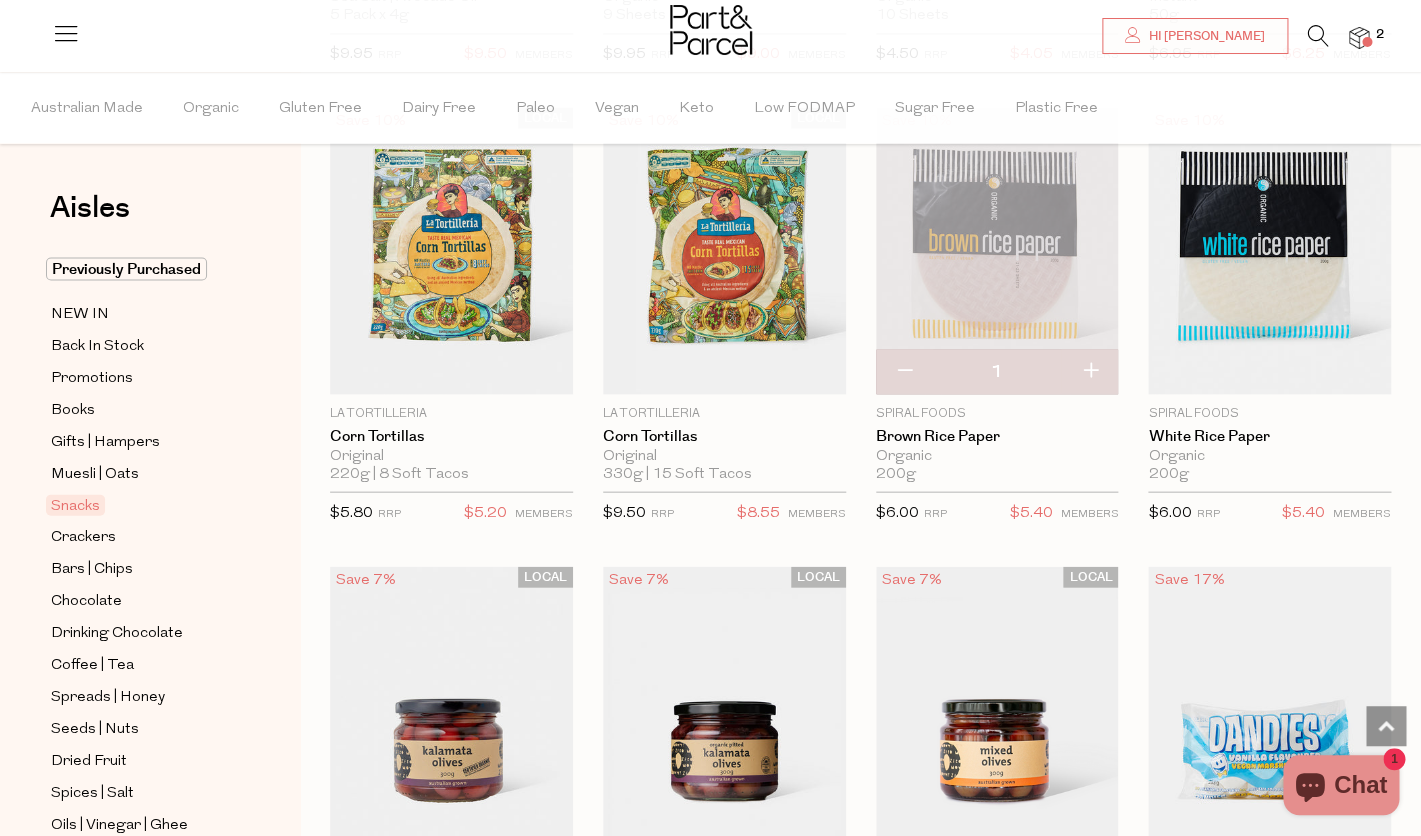 type 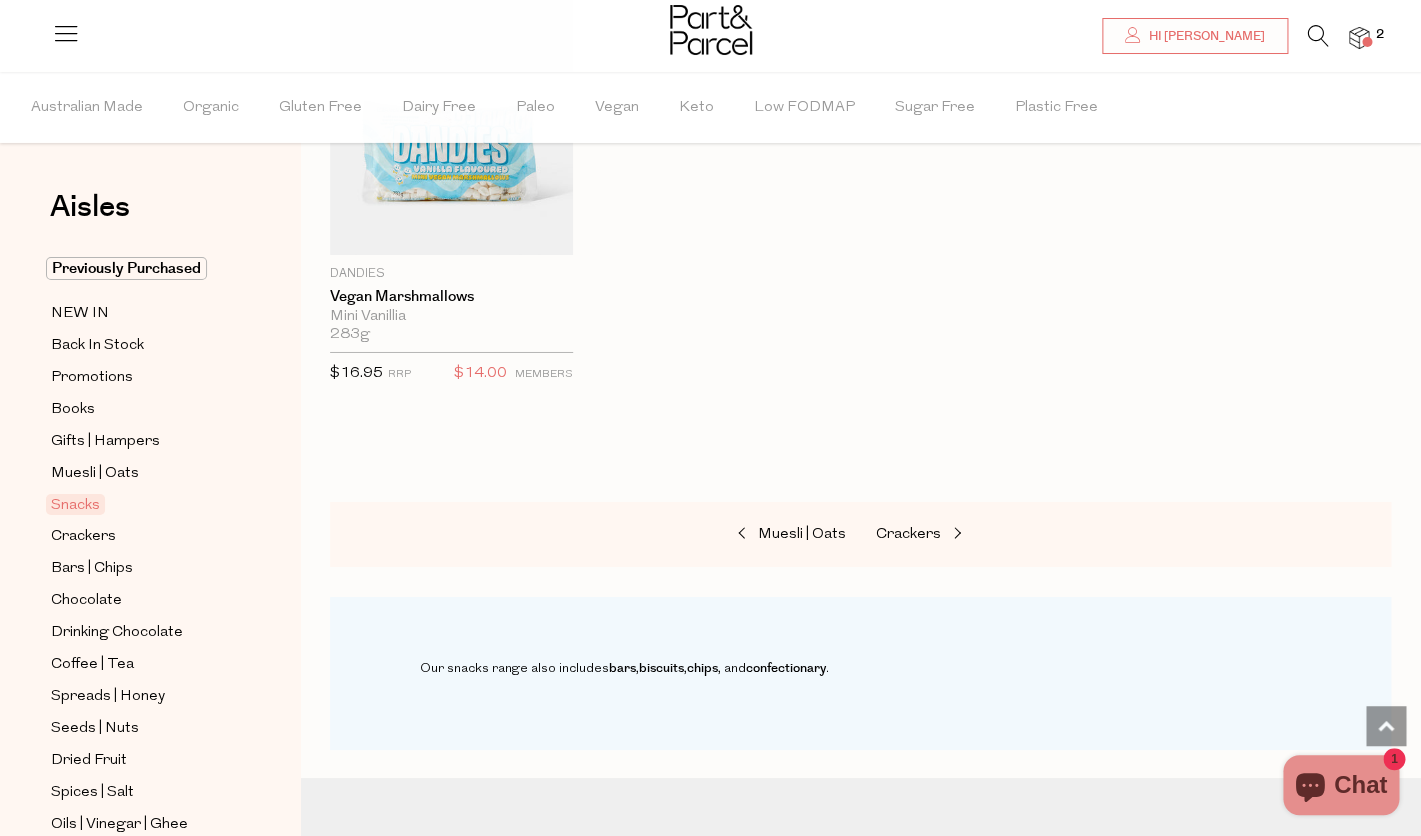 scroll, scrollTop: 8228, scrollLeft: 0, axis: vertical 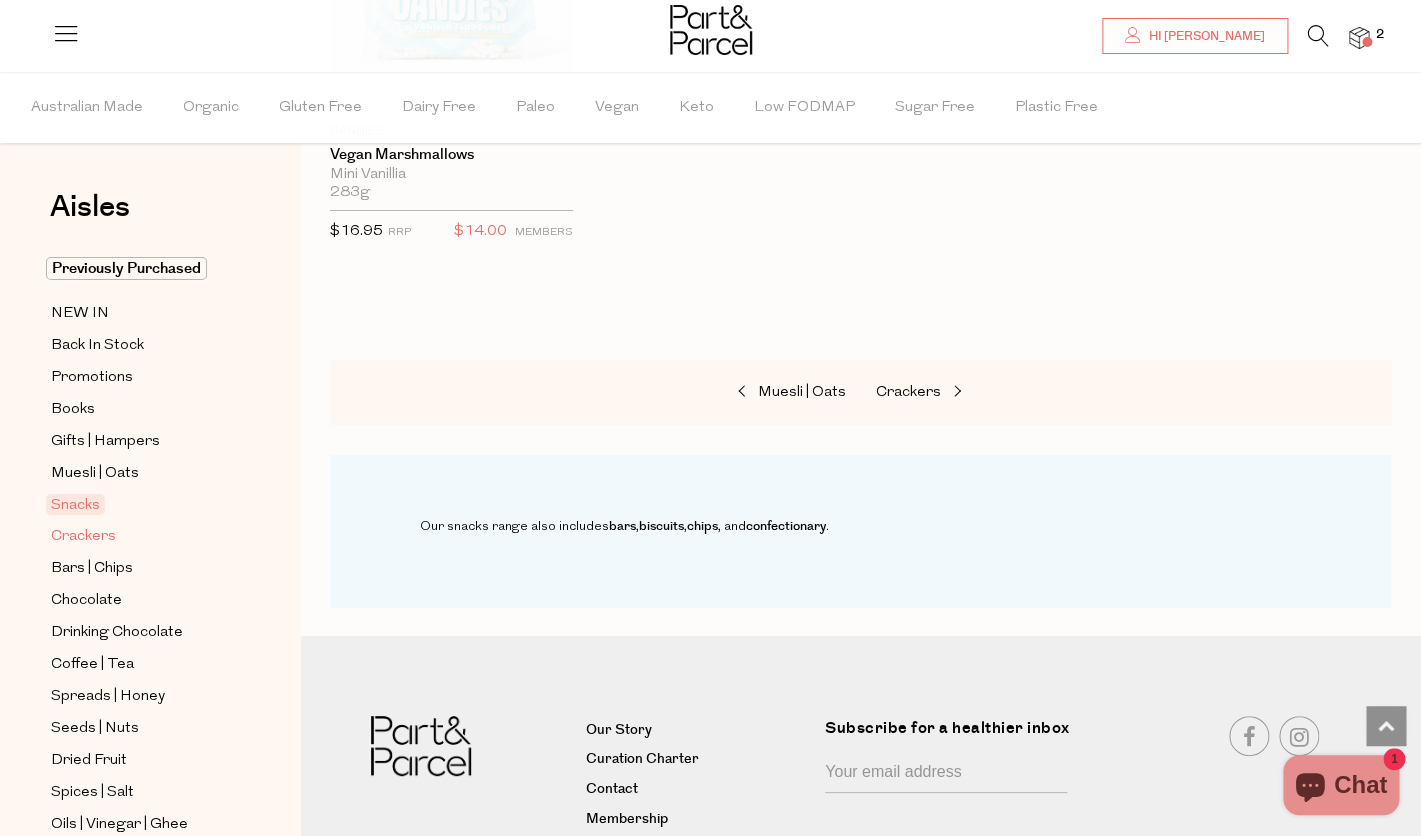 click on "Crackers" at bounding box center (83, 537) 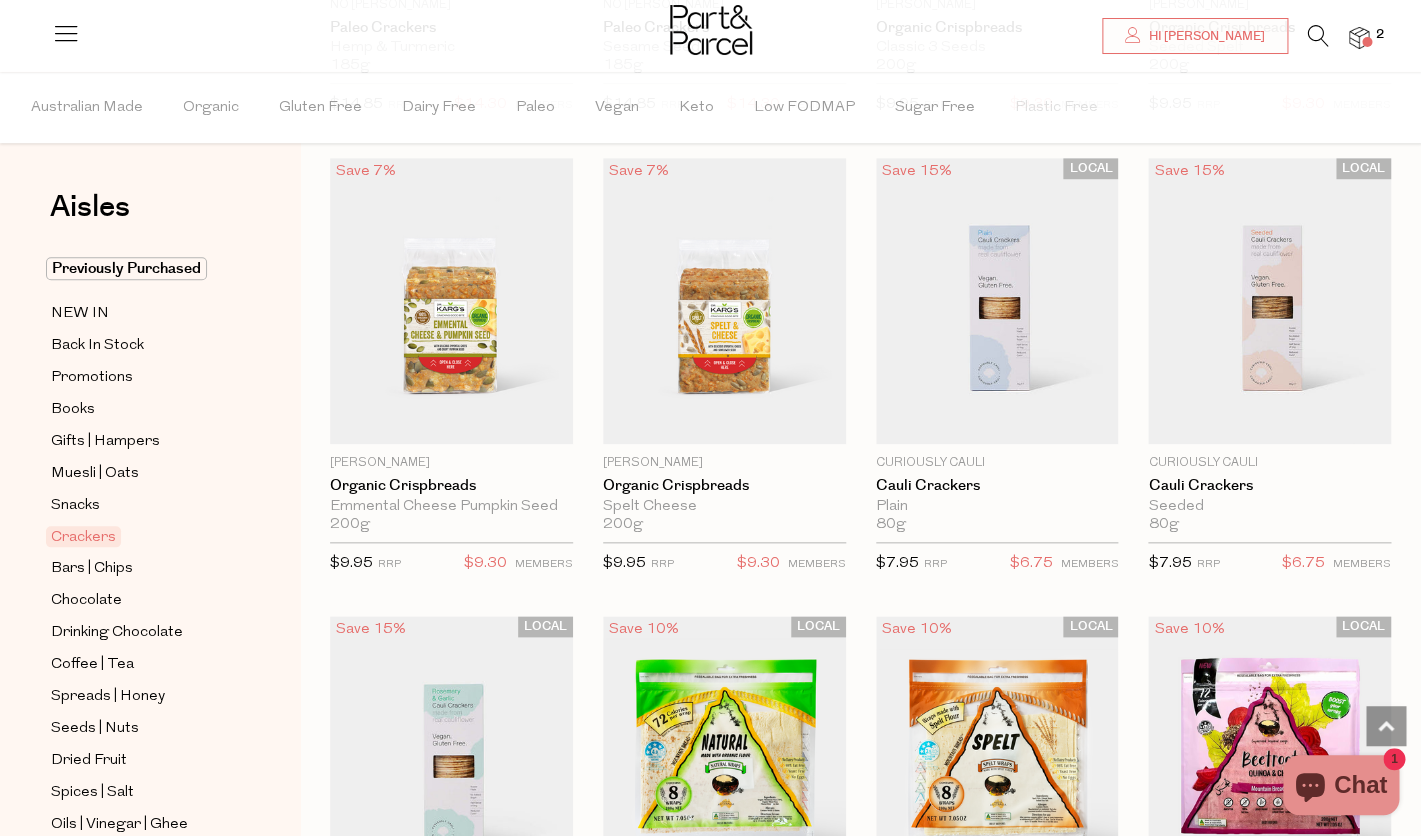 scroll, scrollTop: 3264, scrollLeft: 0, axis: vertical 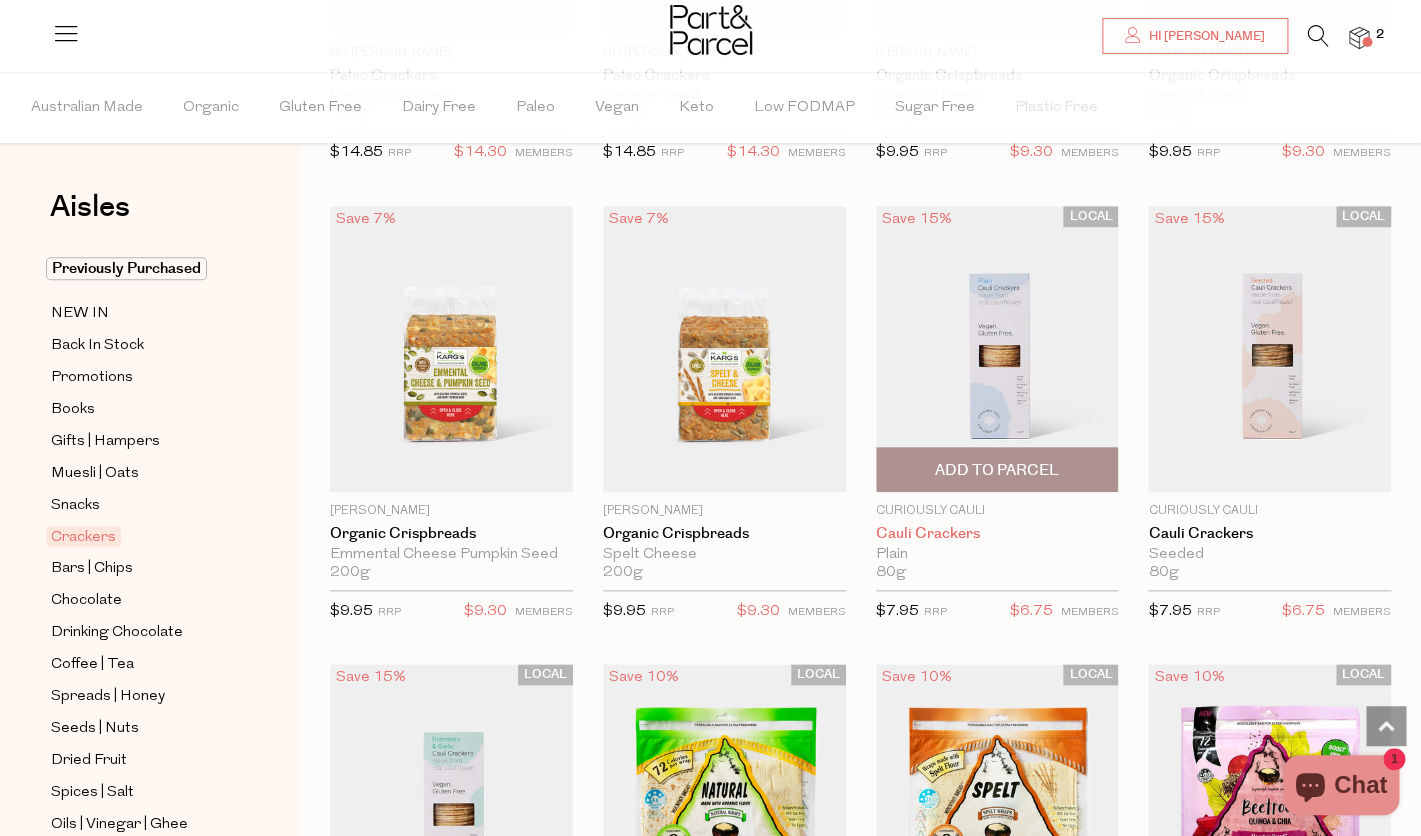 click on "Cauli Crackers" at bounding box center (997, 534) 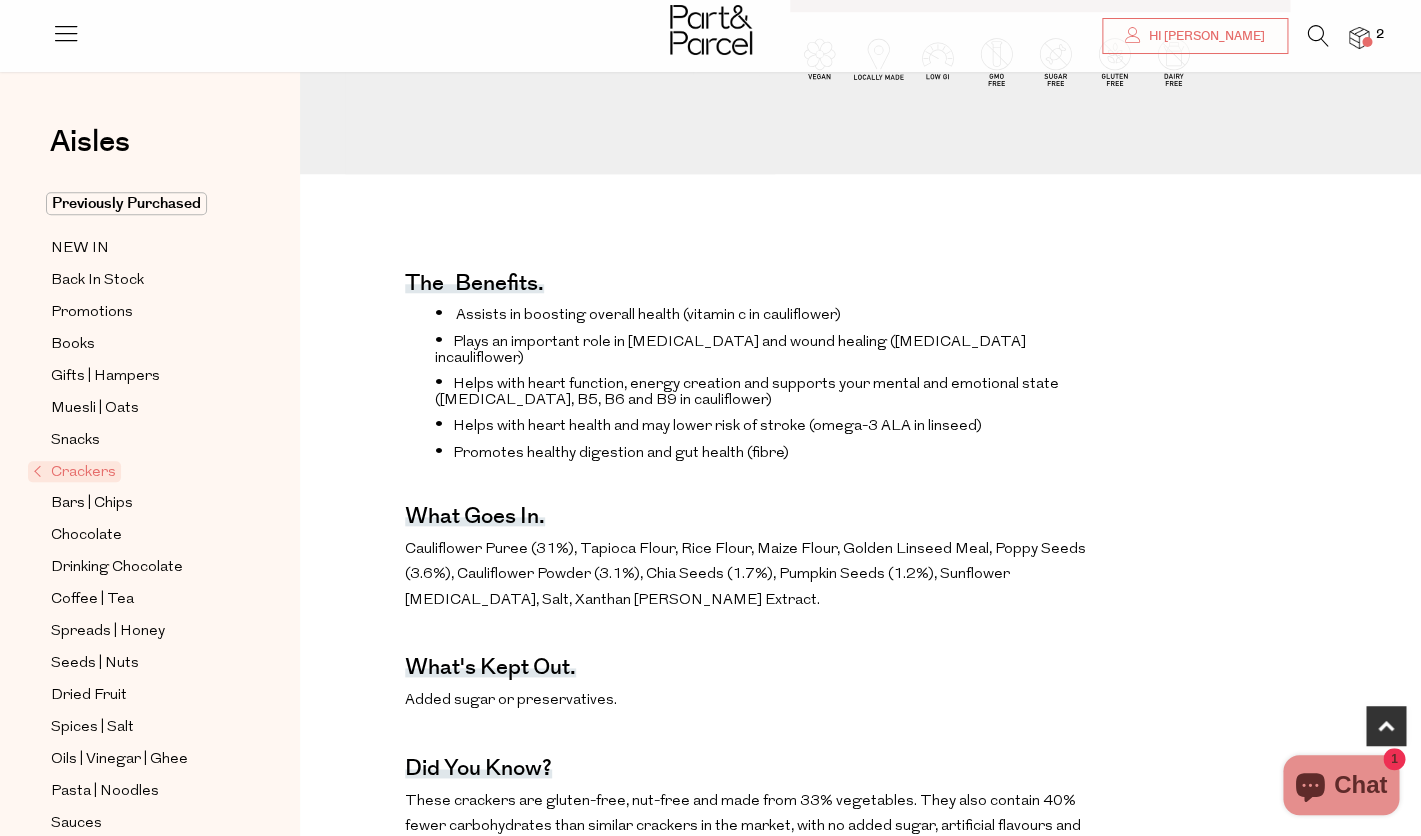 scroll, scrollTop: 480, scrollLeft: 0, axis: vertical 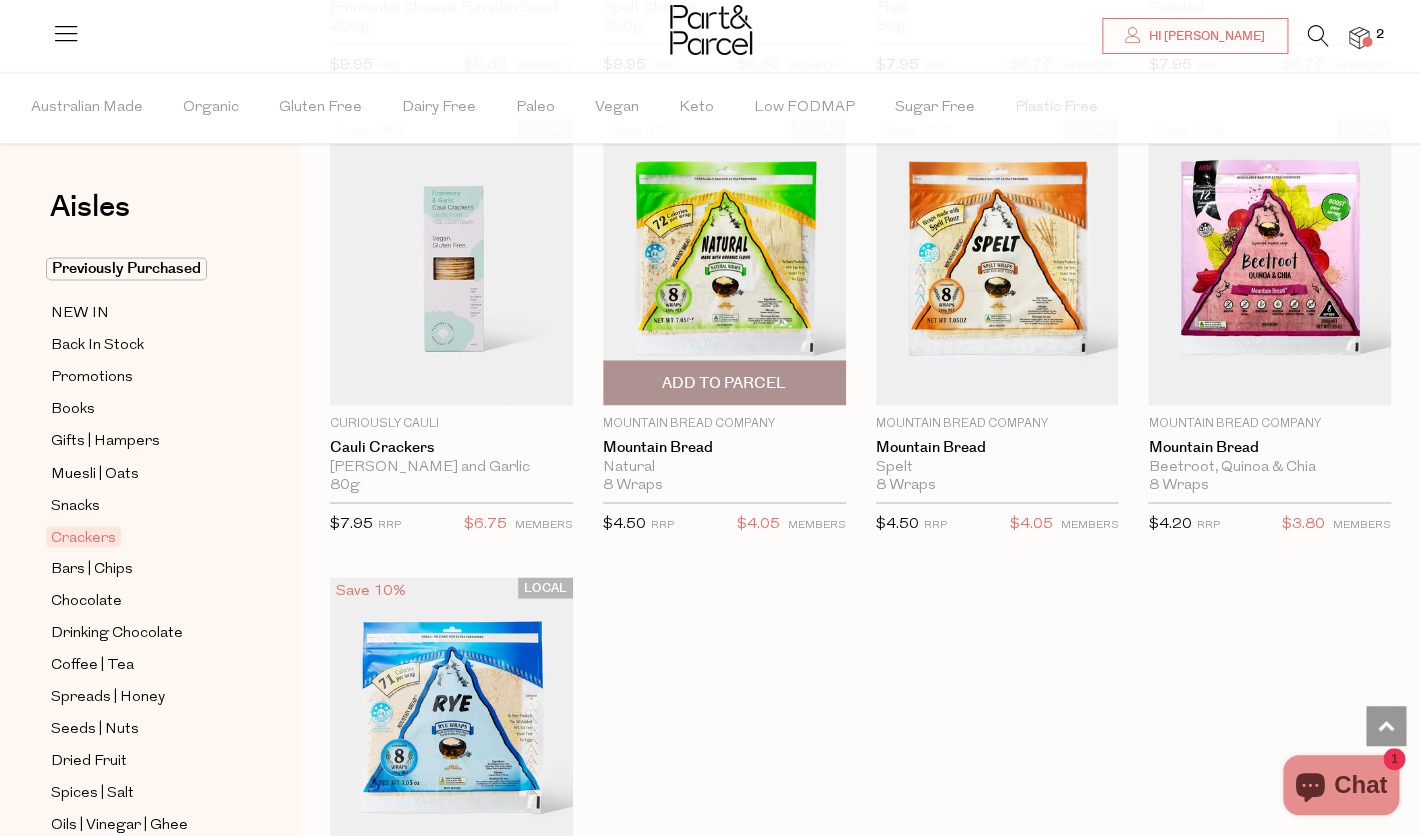 click on "Mountain Bread Company" at bounding box center [724, 424] 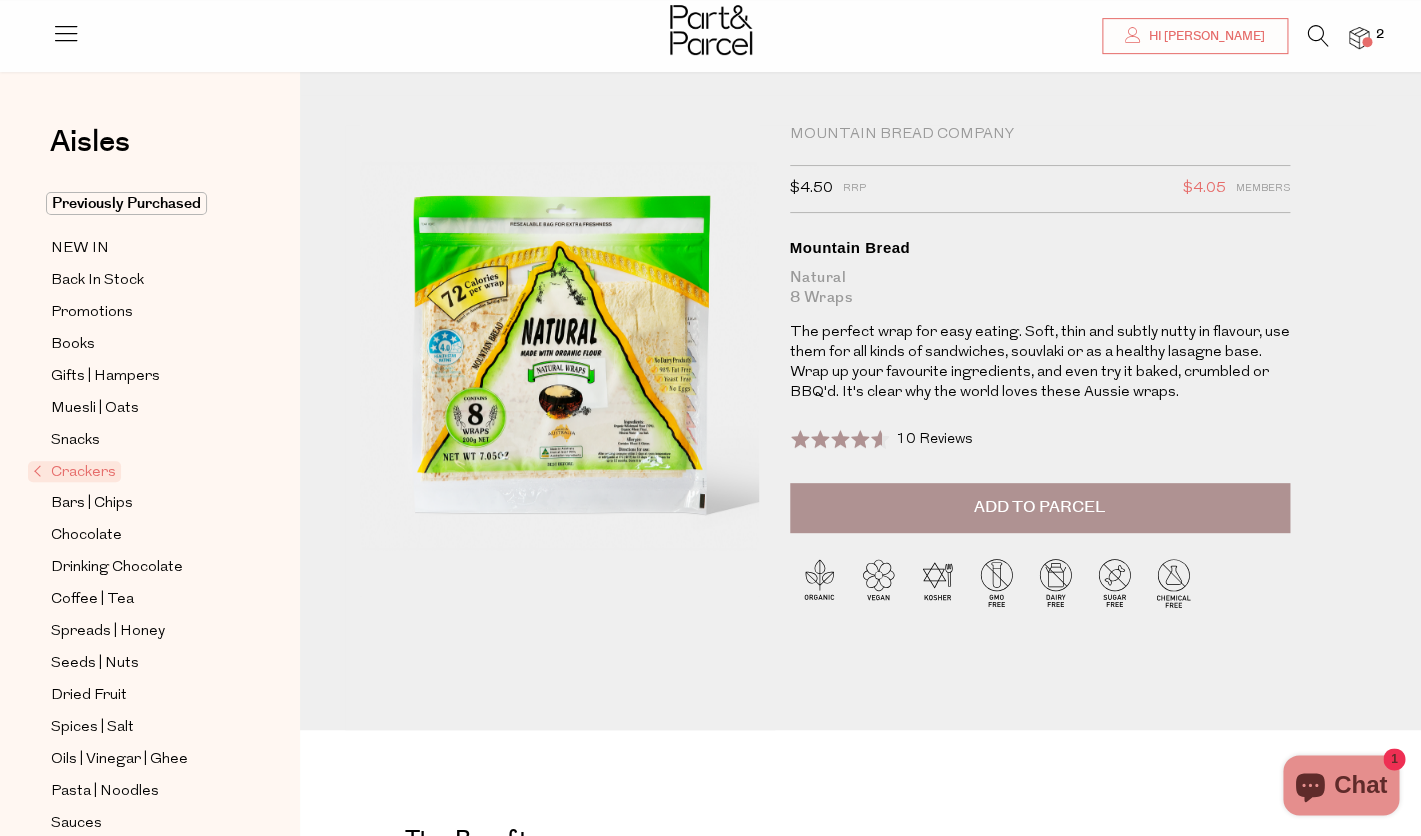 scroll, scrollTop: 0, scrollLeft: 0, axis: both 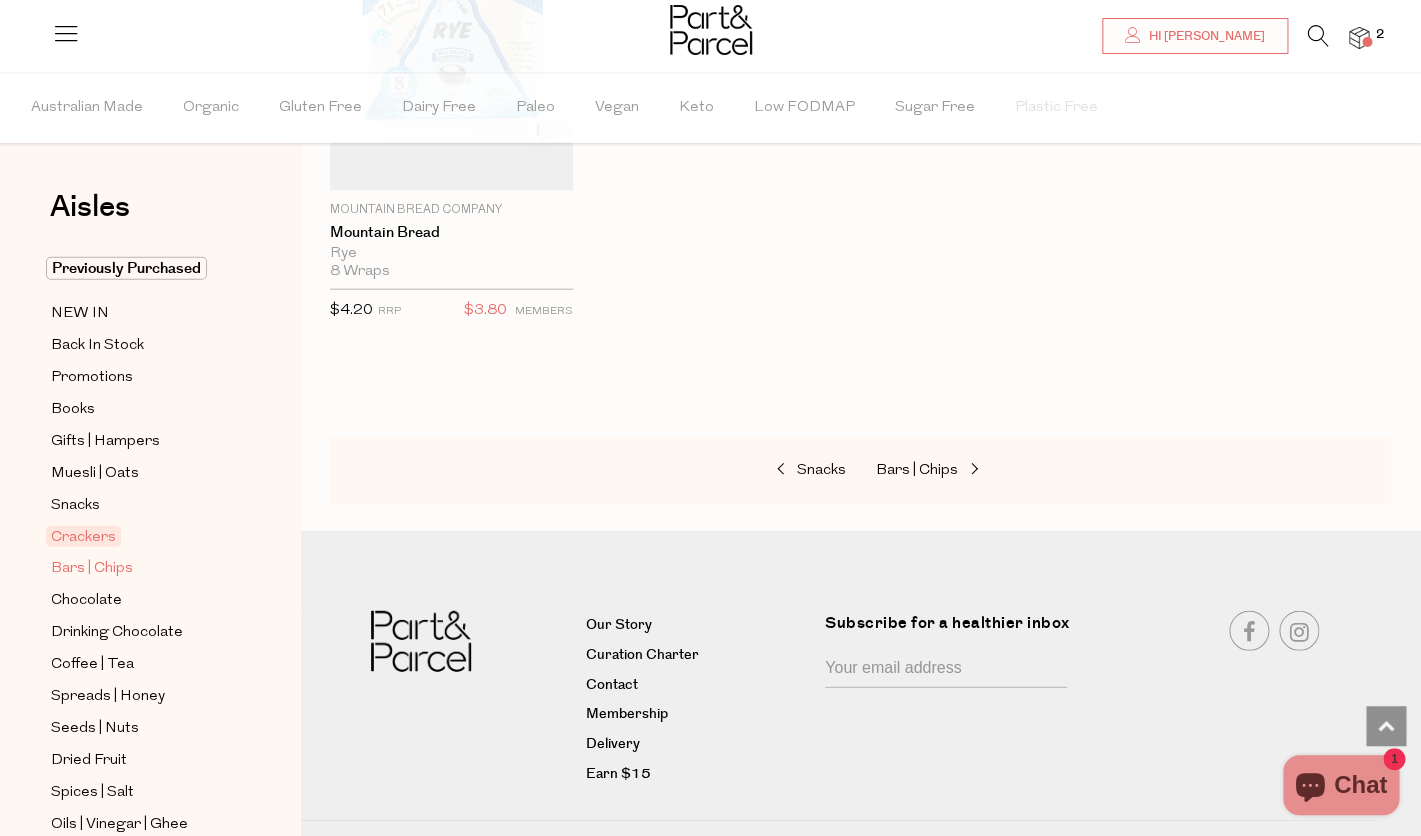 click on "Bars | Chips" at bounding box center [92, 569] 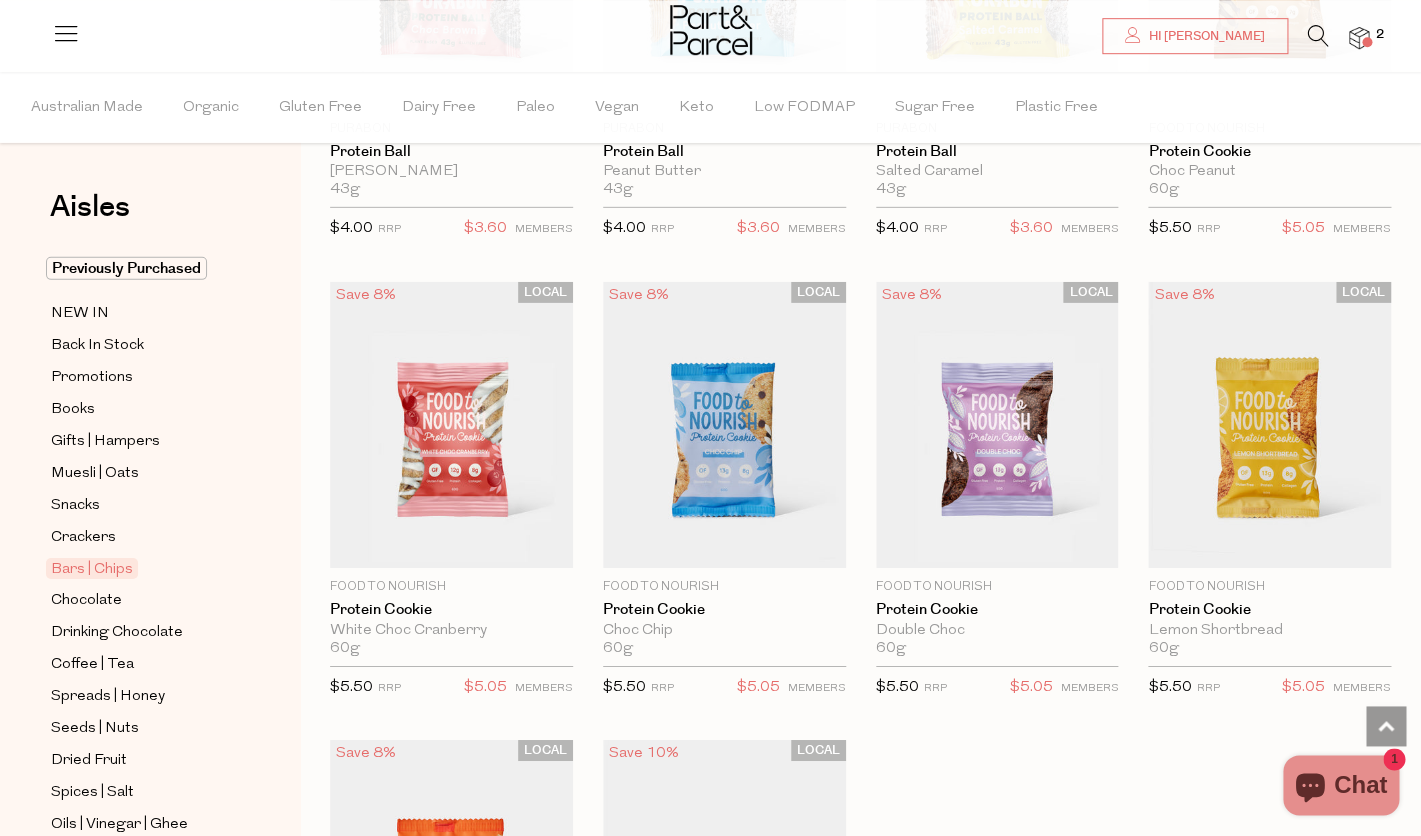 scroll, scrollTop: 5088, scrollLeft: 0, axis: vertical 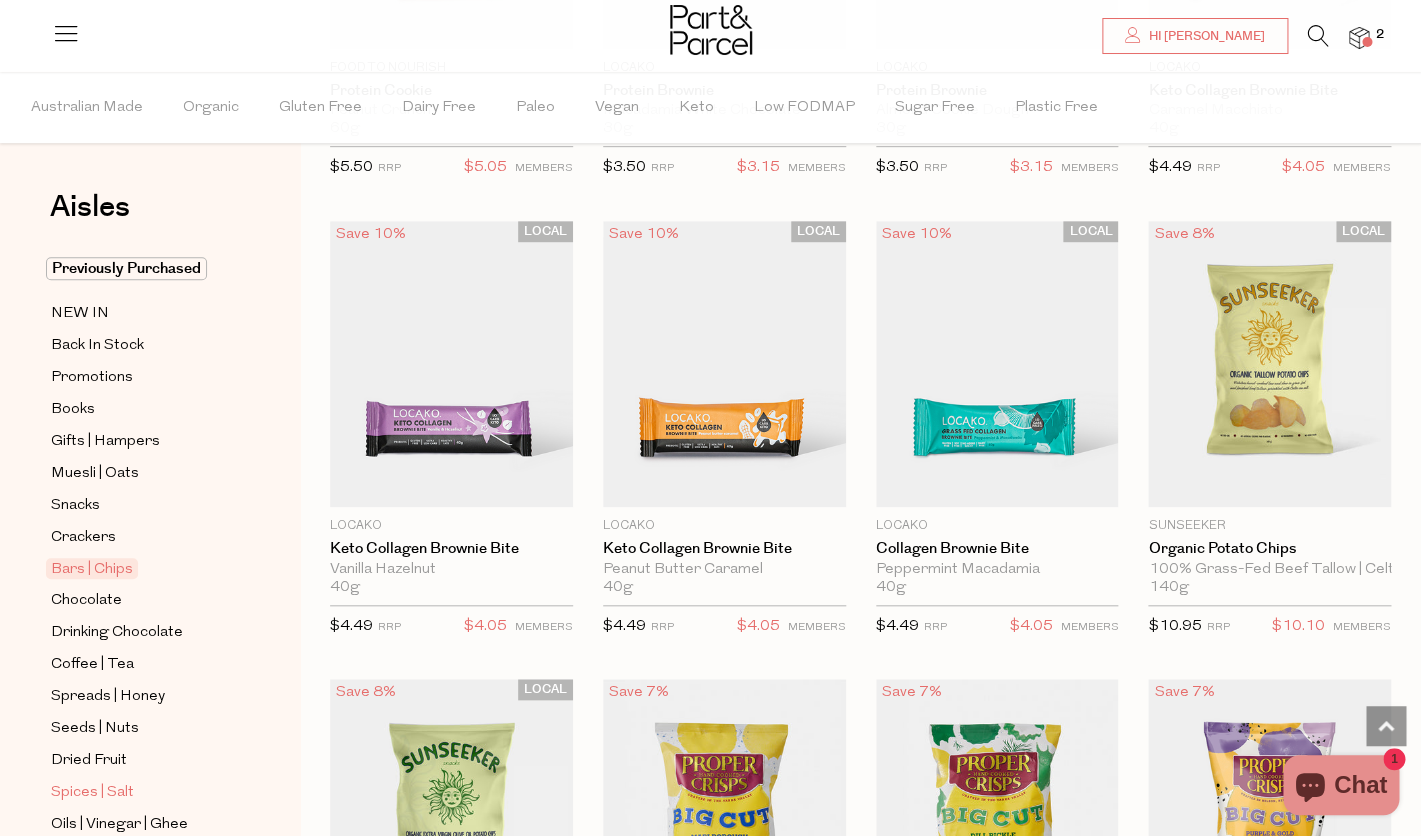 click on "Spices | Salt" at bounding box center (92, 793) 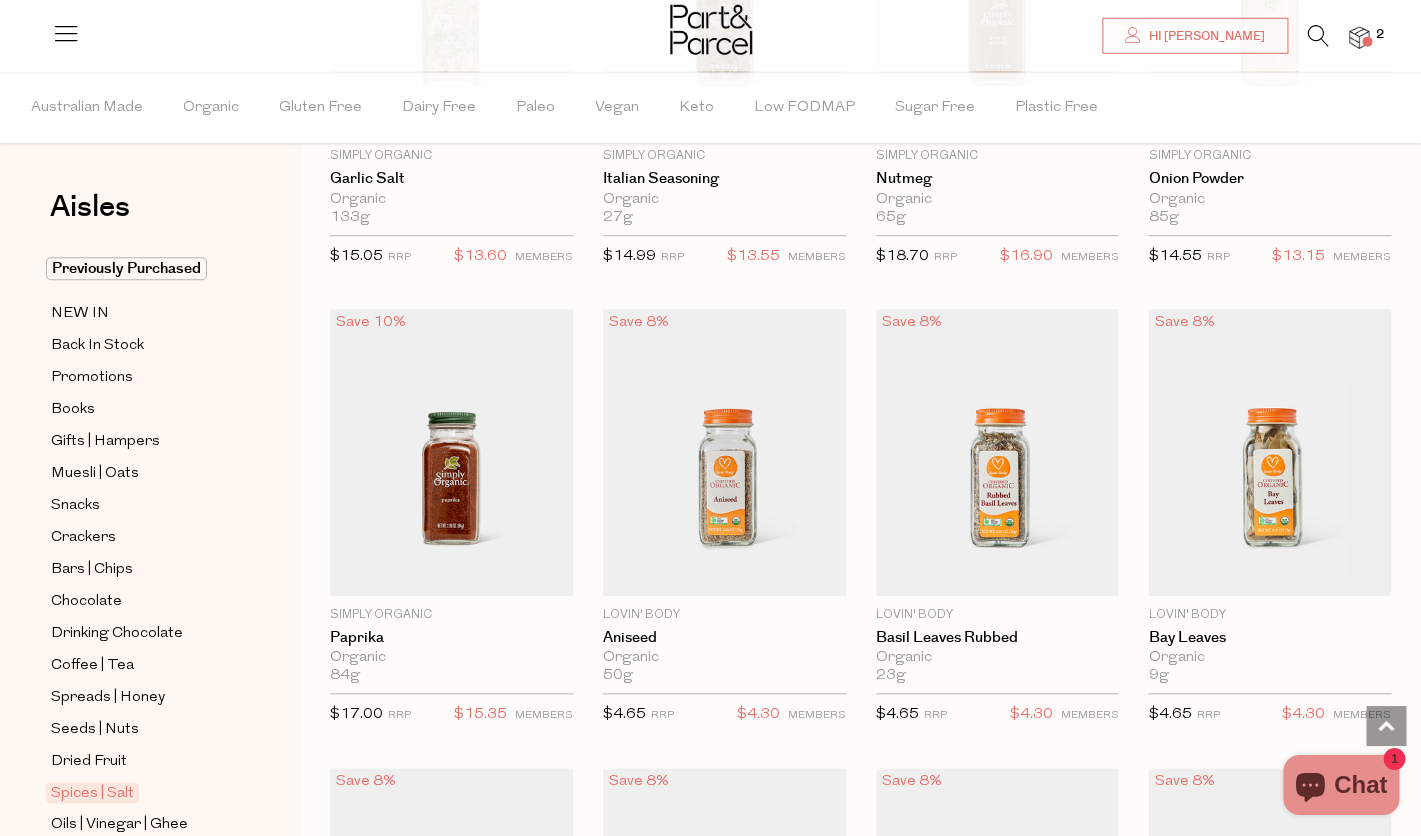 scroll, scrollTop: 3263, scrollLeft: 0, axis: vertical 